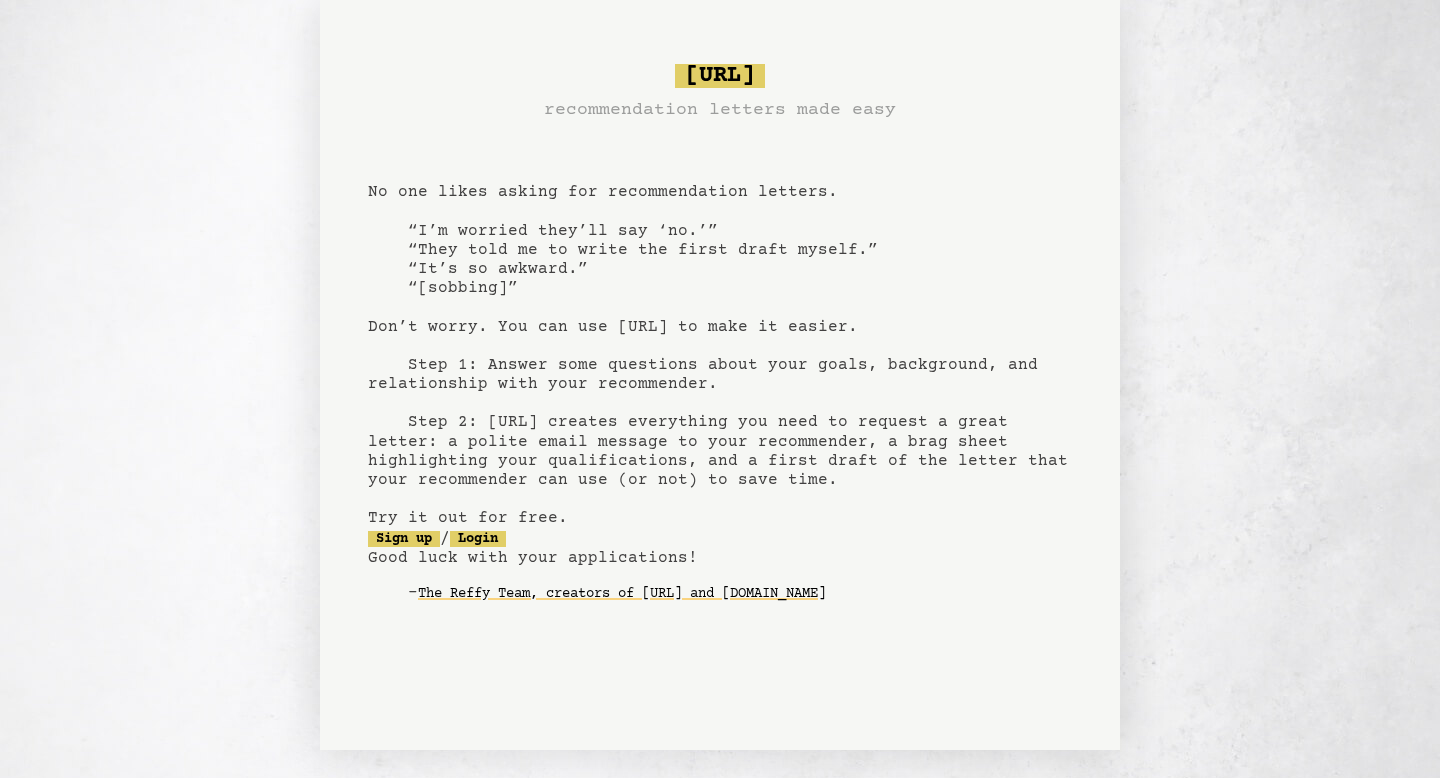 scroll, scrollTop: 36, scrollLeft: 0, axis: vertical 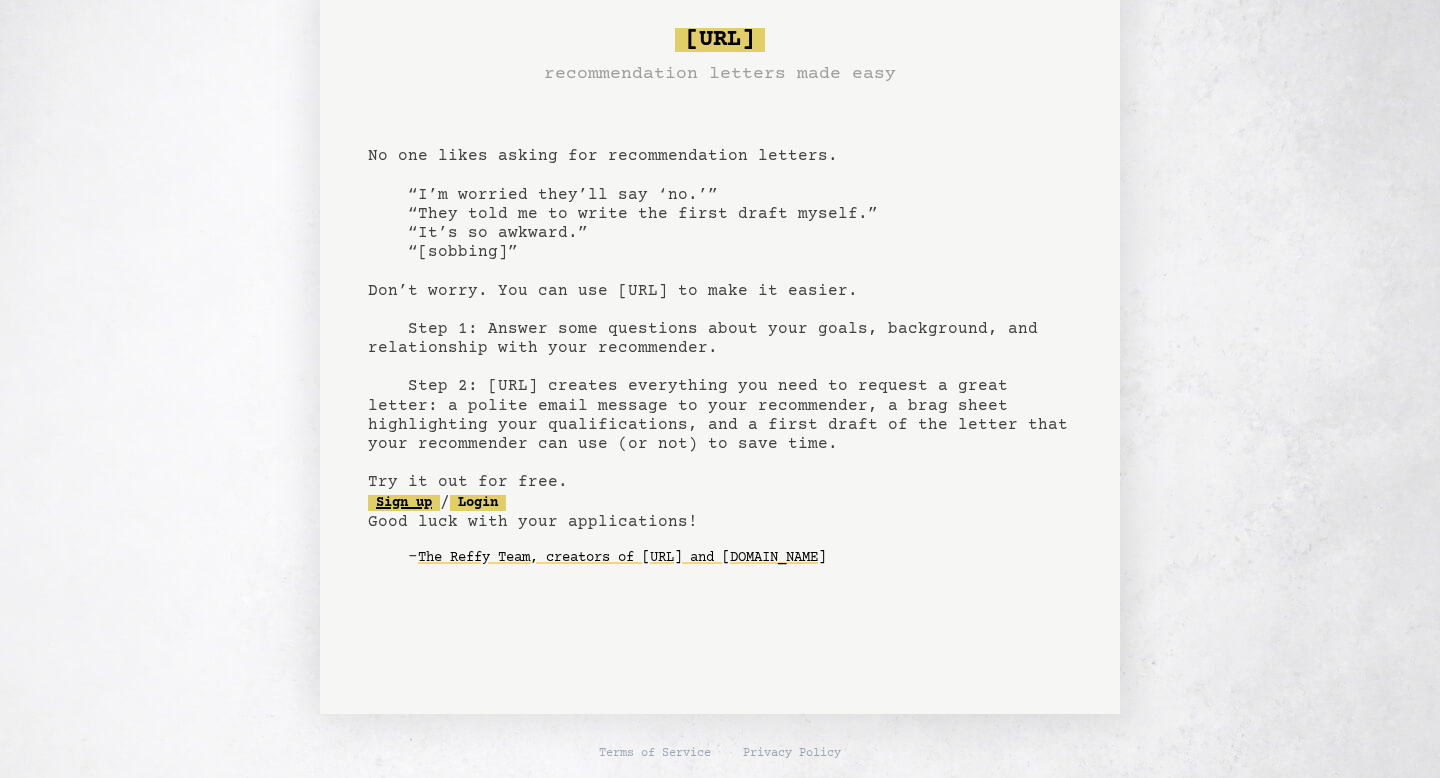 click on "Sign up" at bounding box center [404, 503] 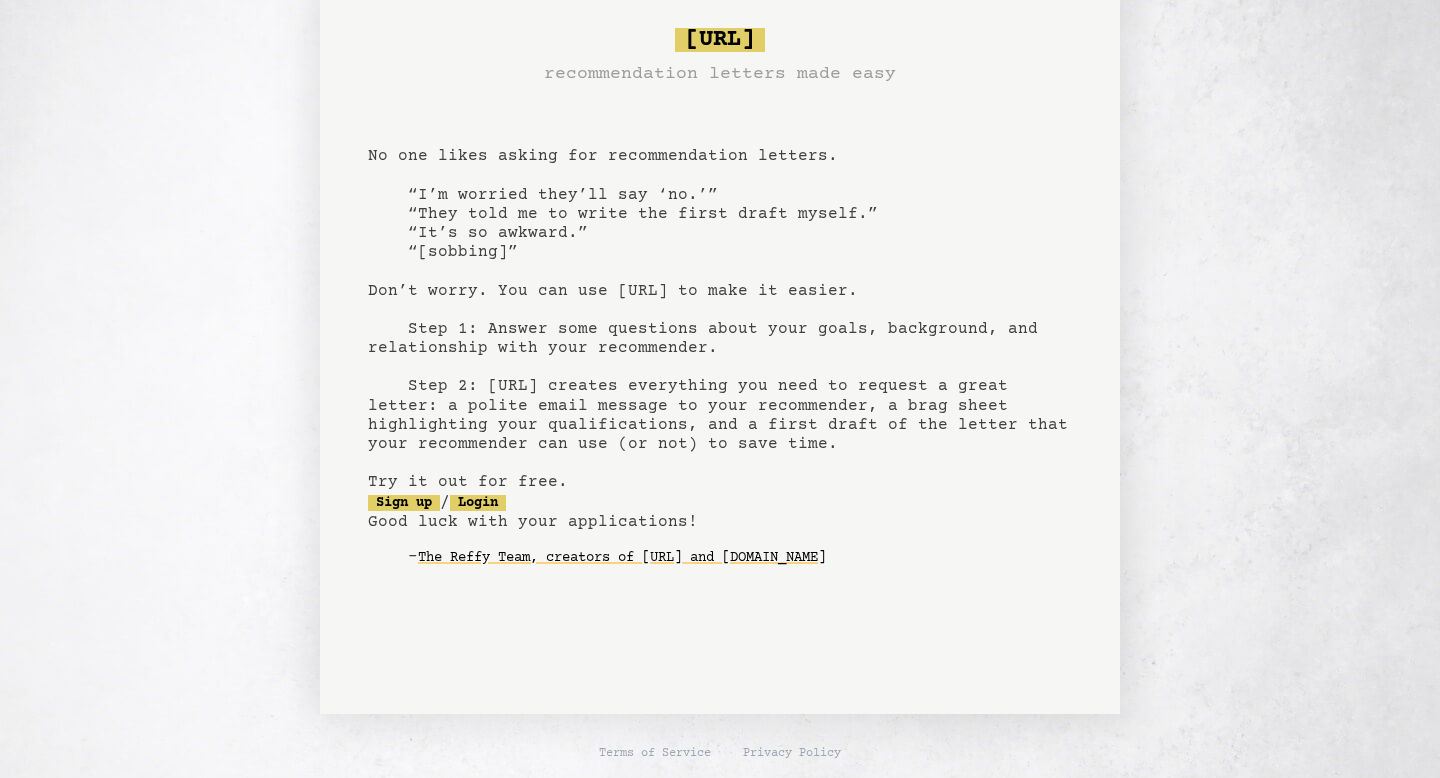scroll, scrollTop: 0, scrollLeft: 0, axis: both 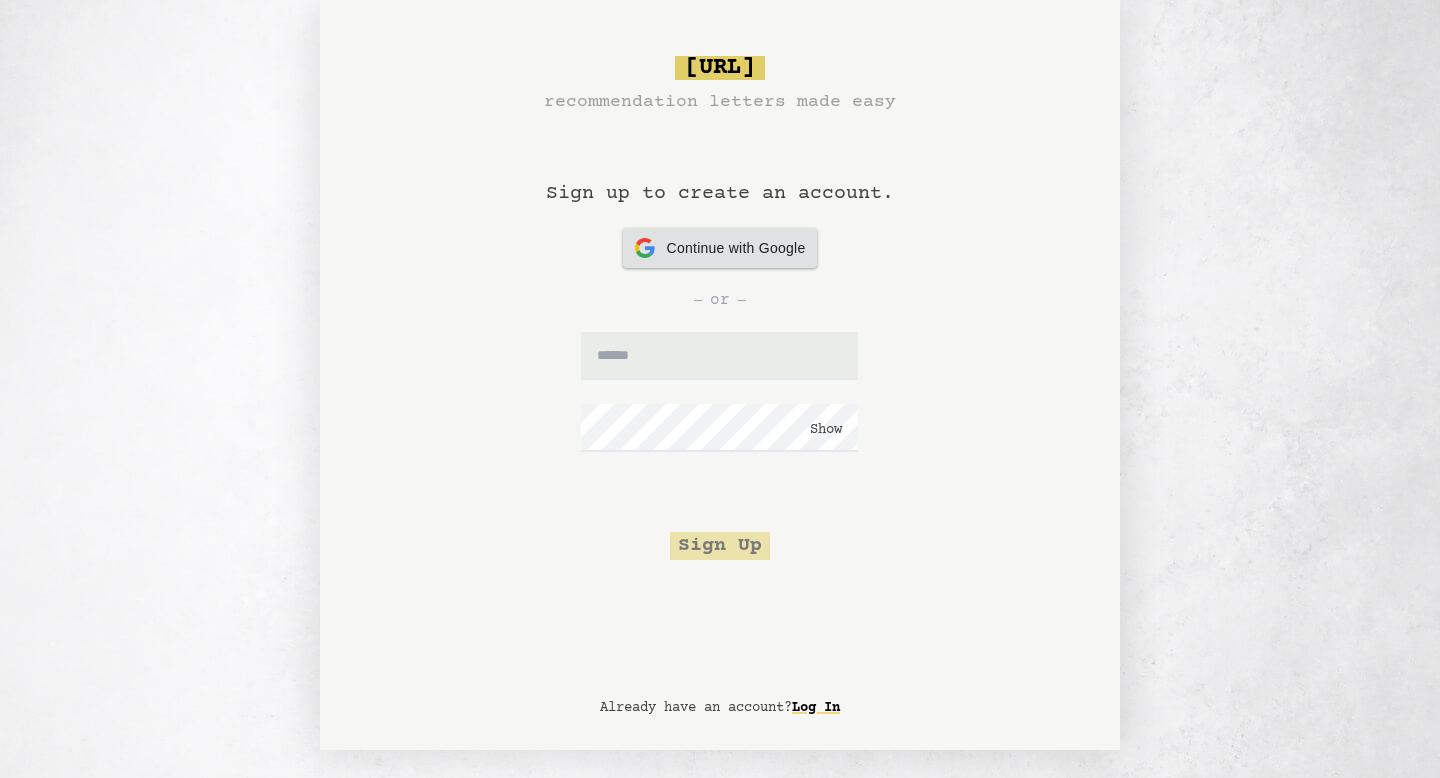 click on "Continue with Google" at bounding box center (736, 248) 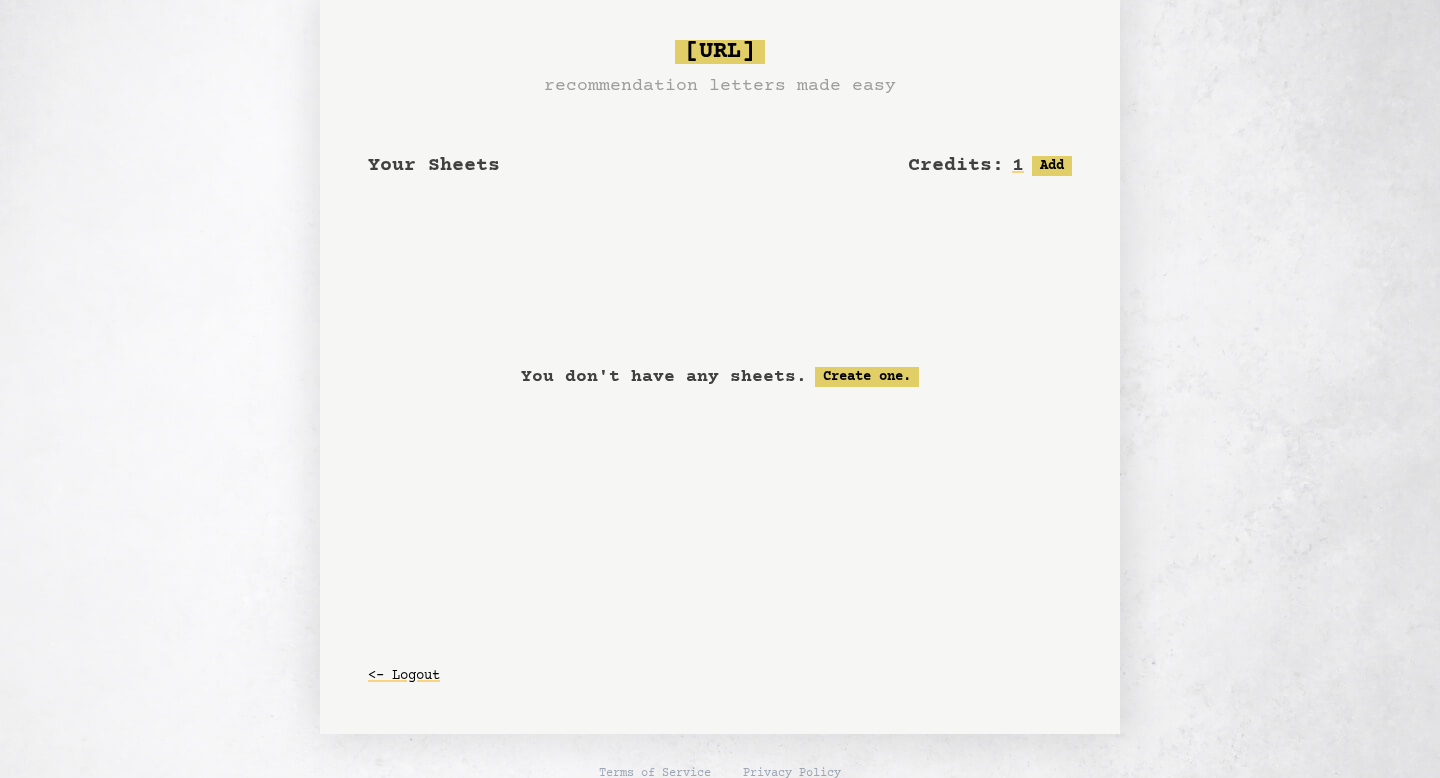 scroll, scrollTop: 18, scrollLeft: 0, axis: vertical 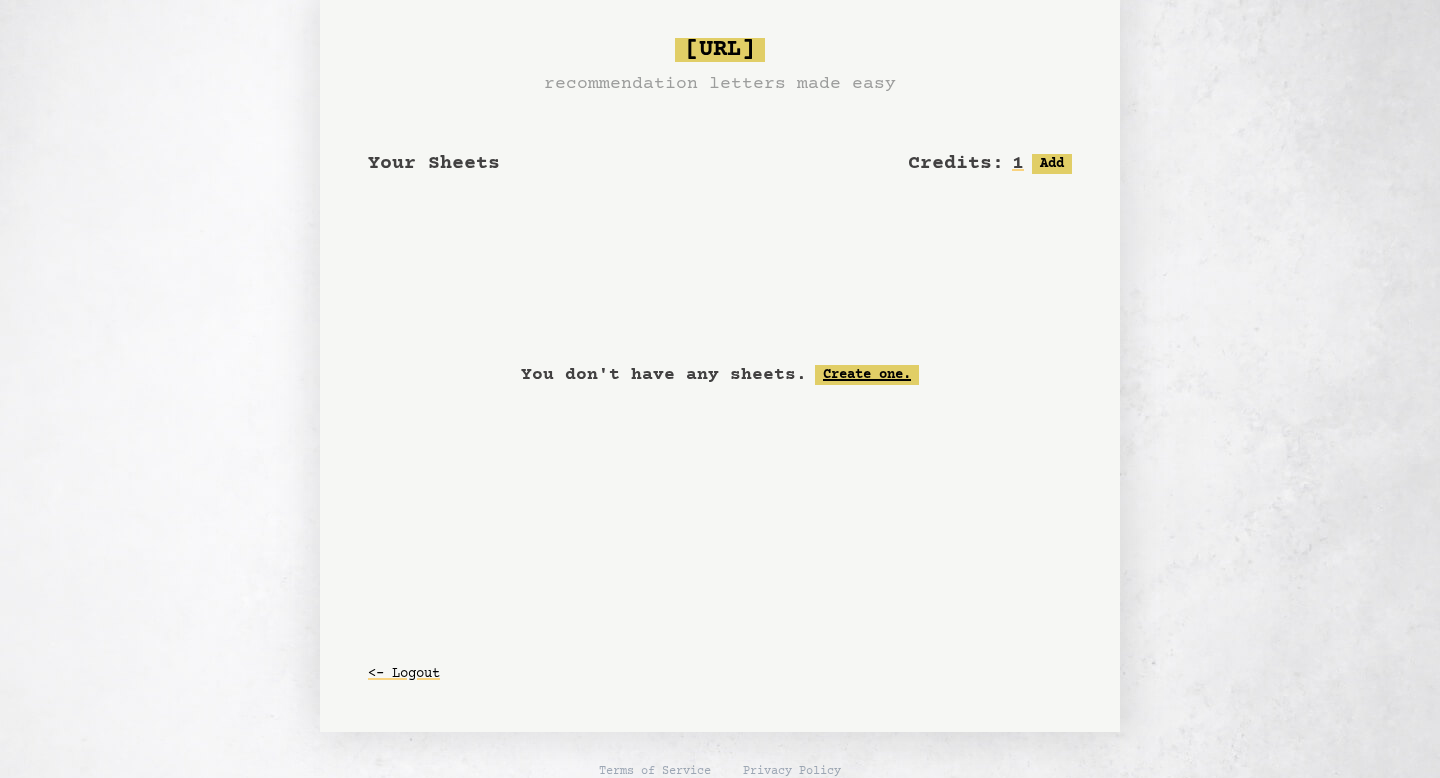 click on "Create one." at bounding box center (867, 375) 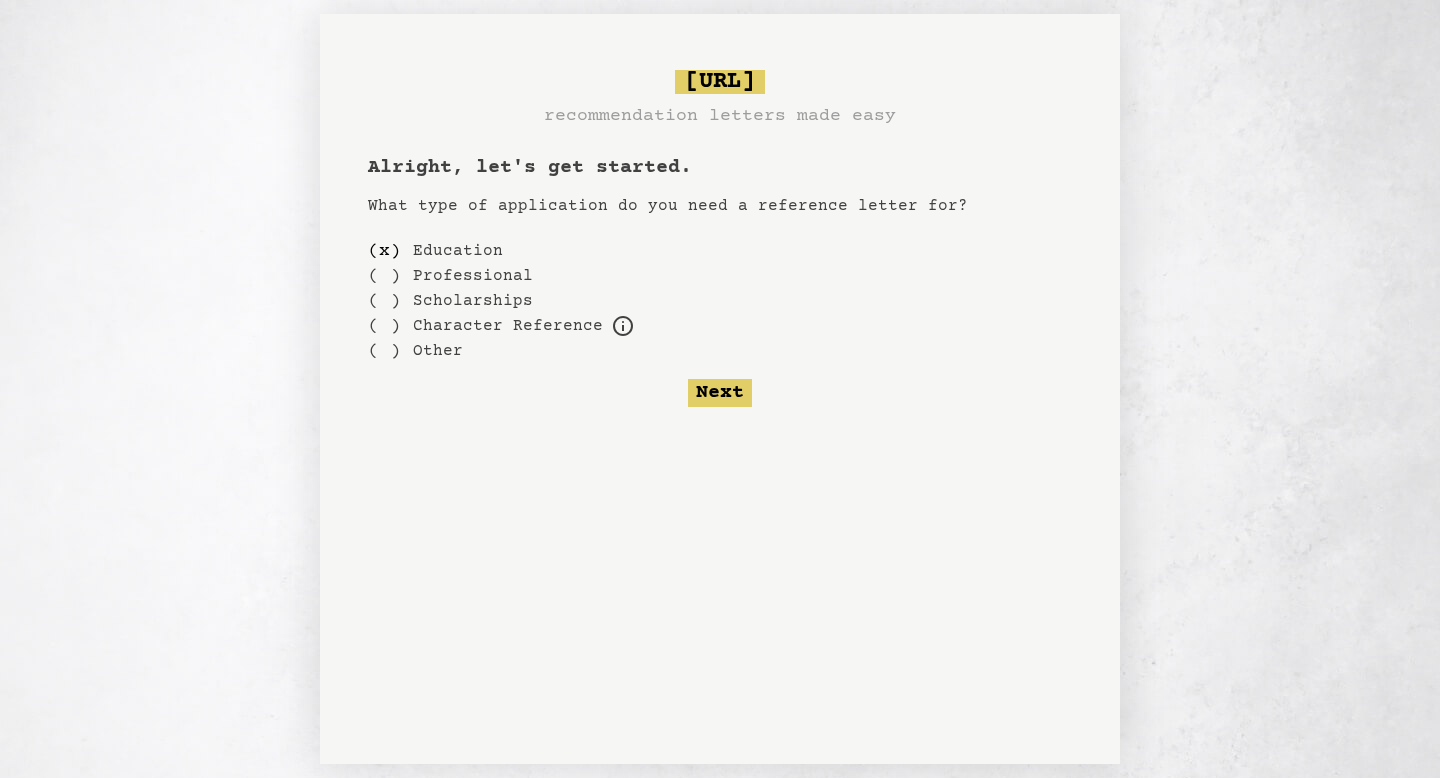 scroll, scrollTop: 0, scrollLeft: 0, axis: both 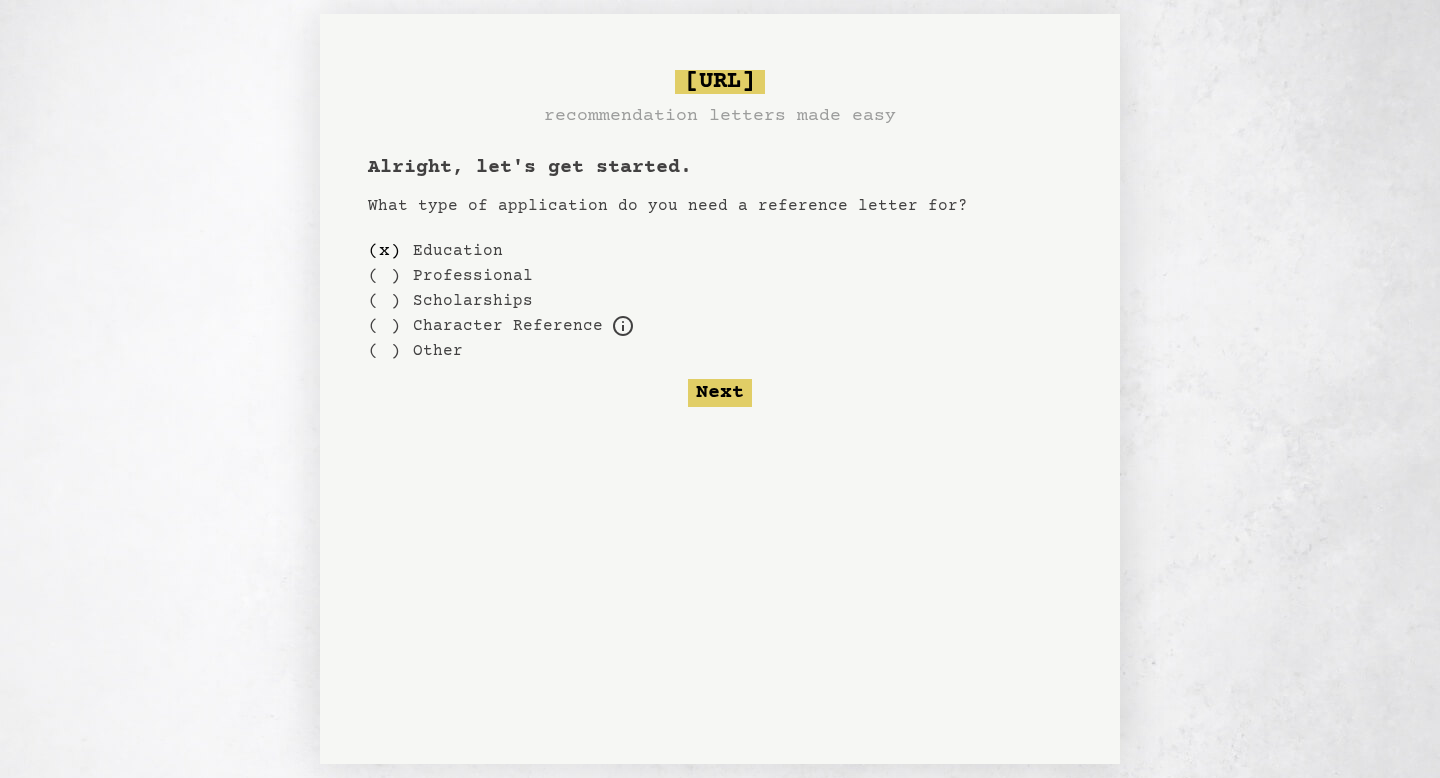 click on "Character Reference" at bounding box center [508, 326] 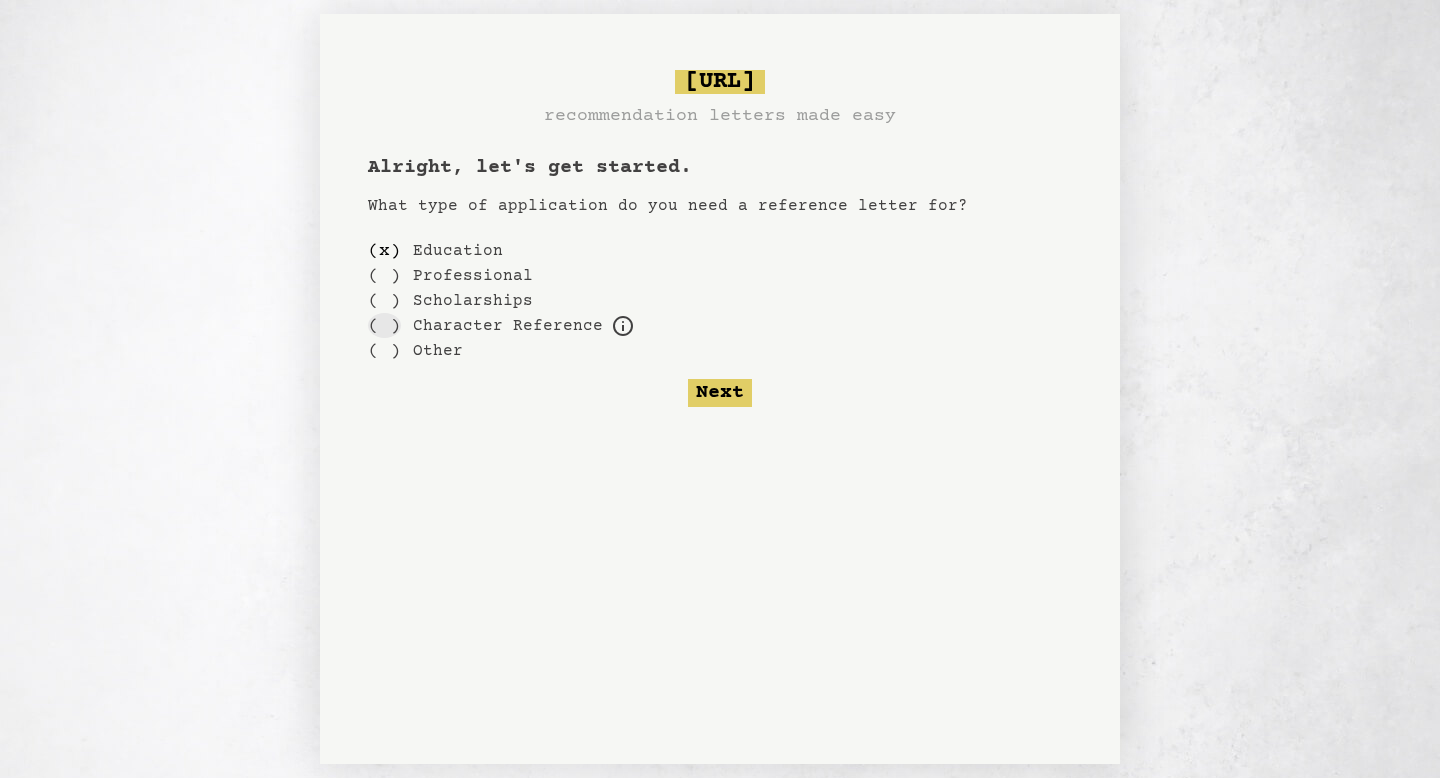 click on "(    )" at bounding box center [384, 325] 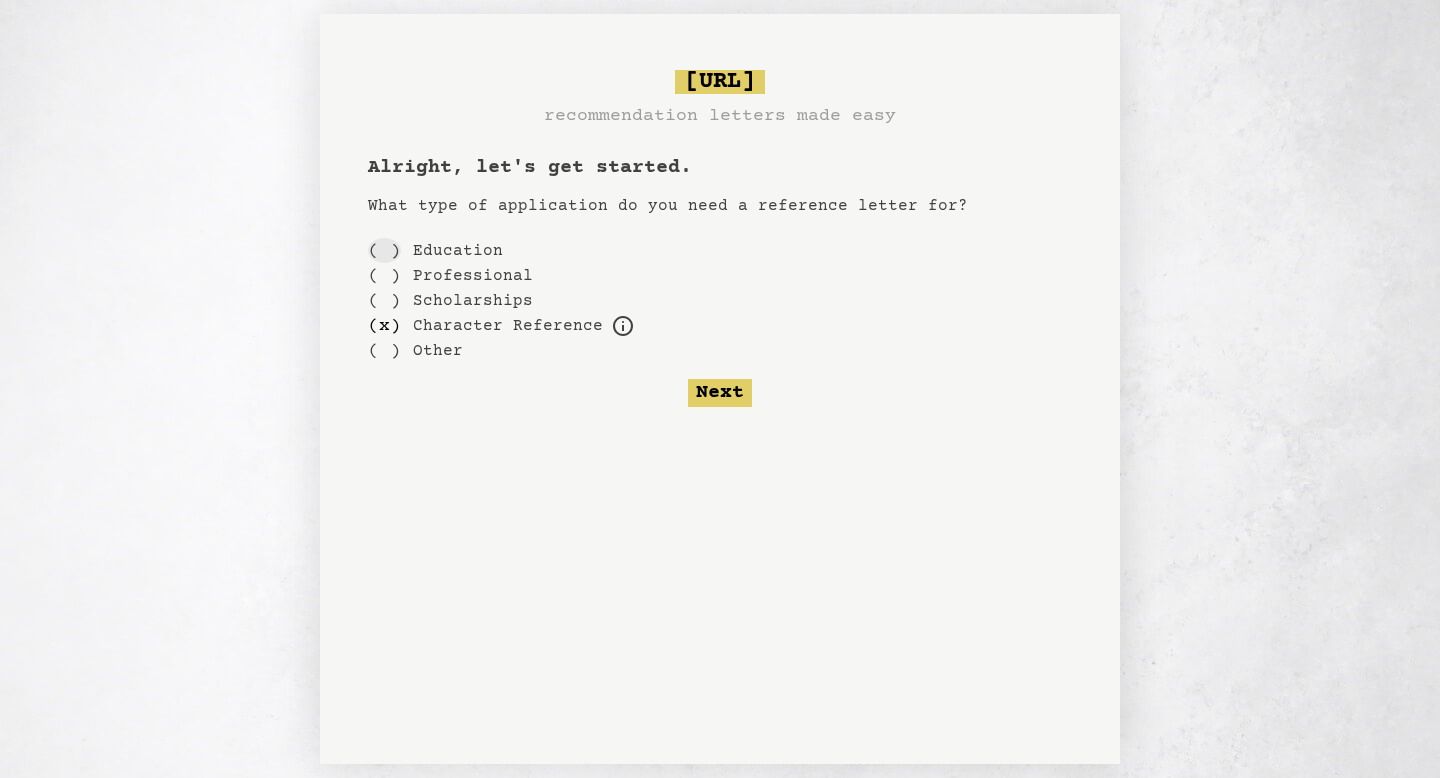 click on "(    )" at bounding box center [384, 250] 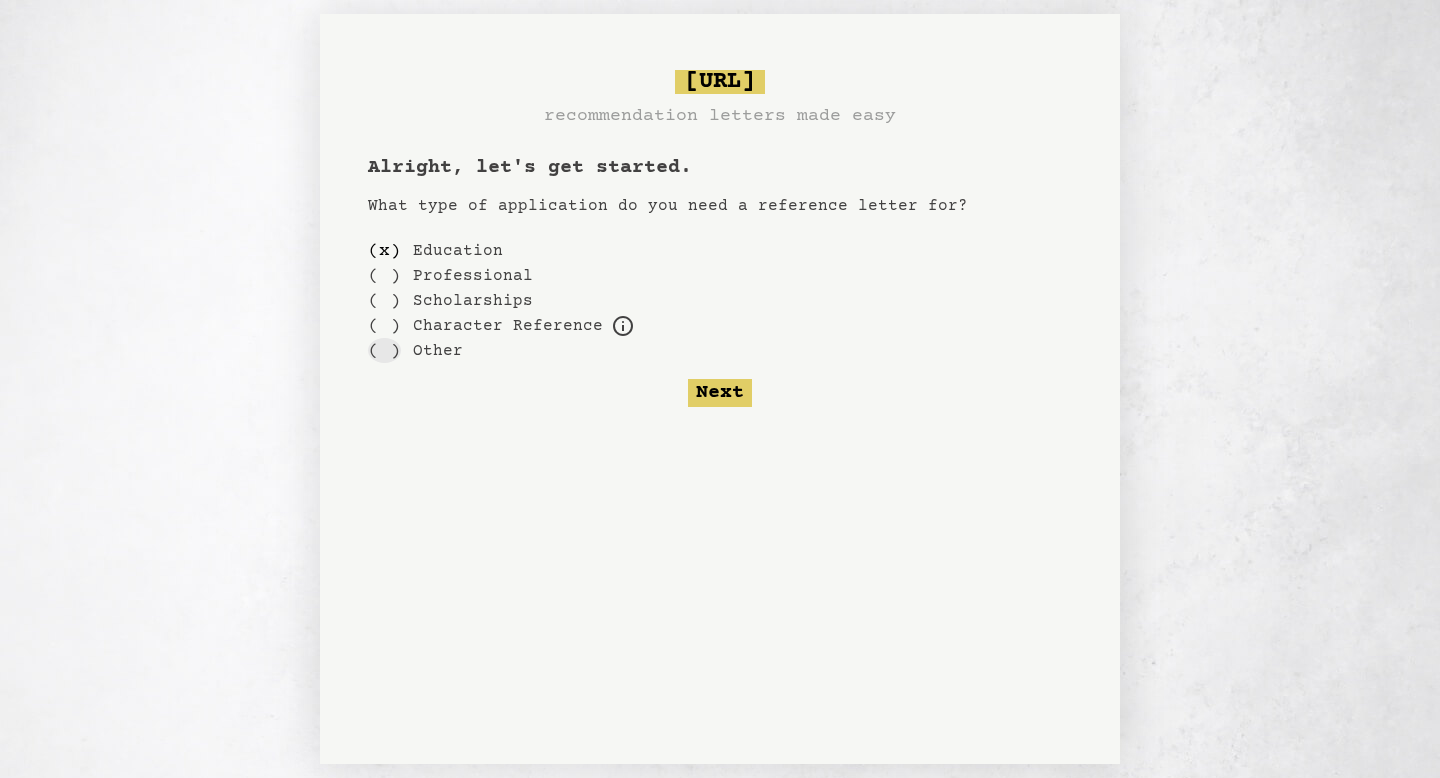 click on "(    )" at bounding box center (384, 350) 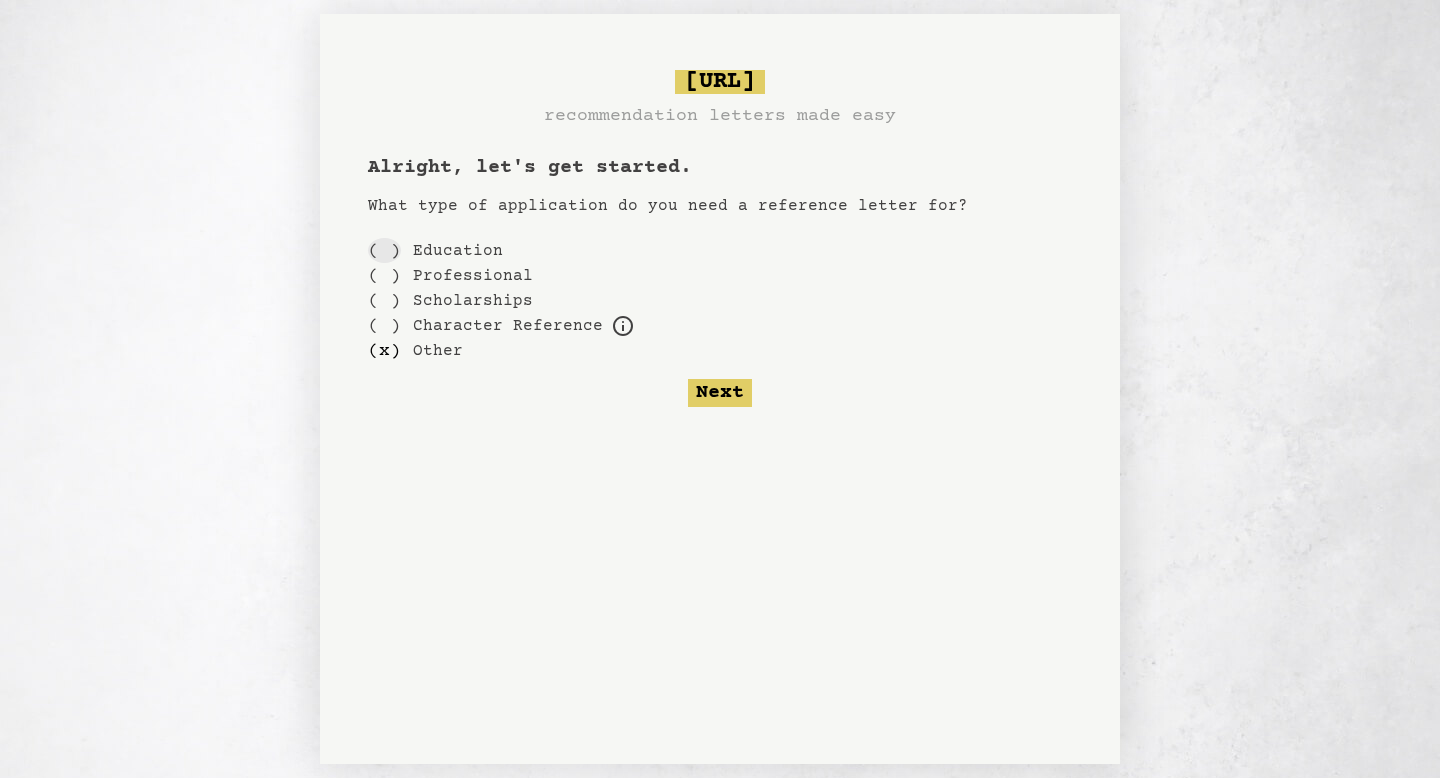 click on "(    )" at bounding box center [384, 250] 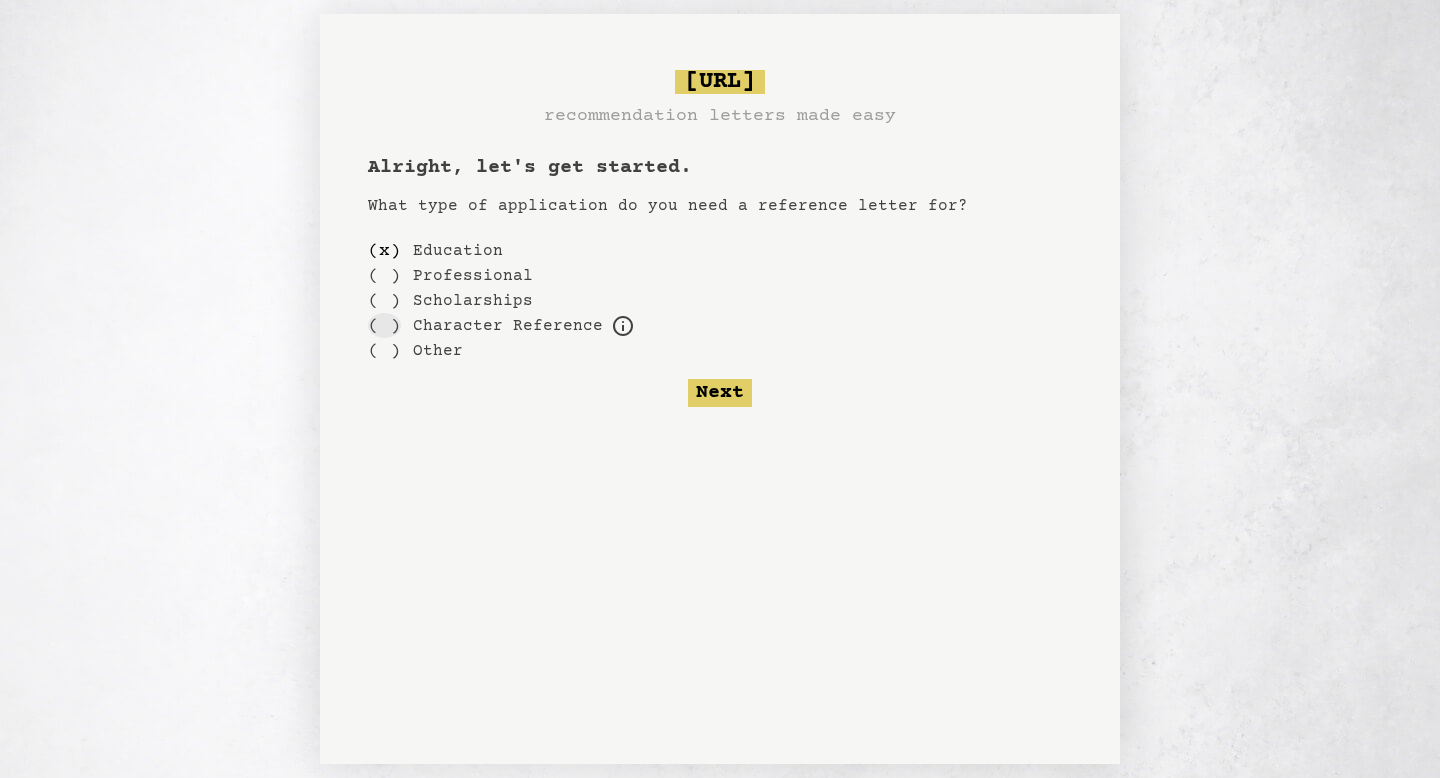click on "(    )" at bounding box center [384, 325] 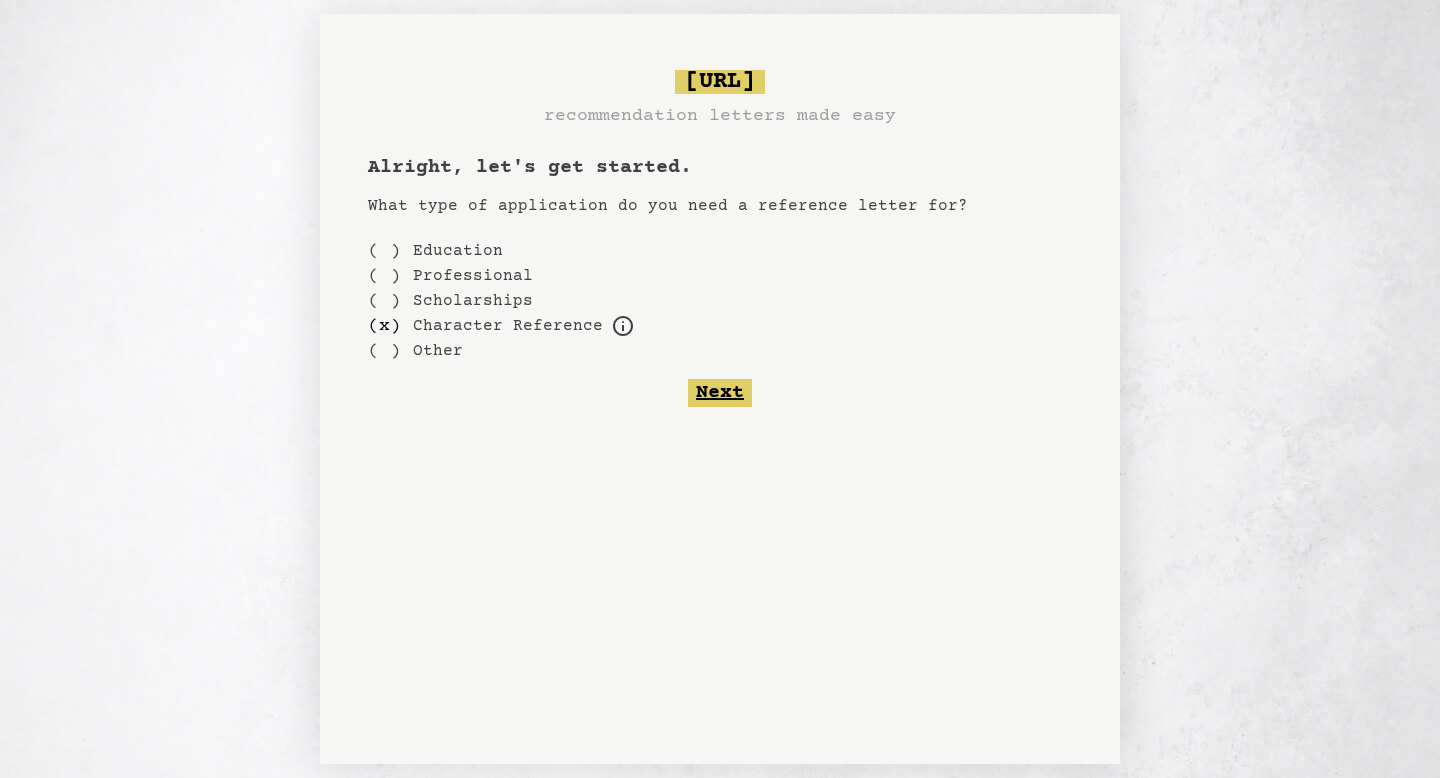 click on "Next" at bounding box center [720, 393] 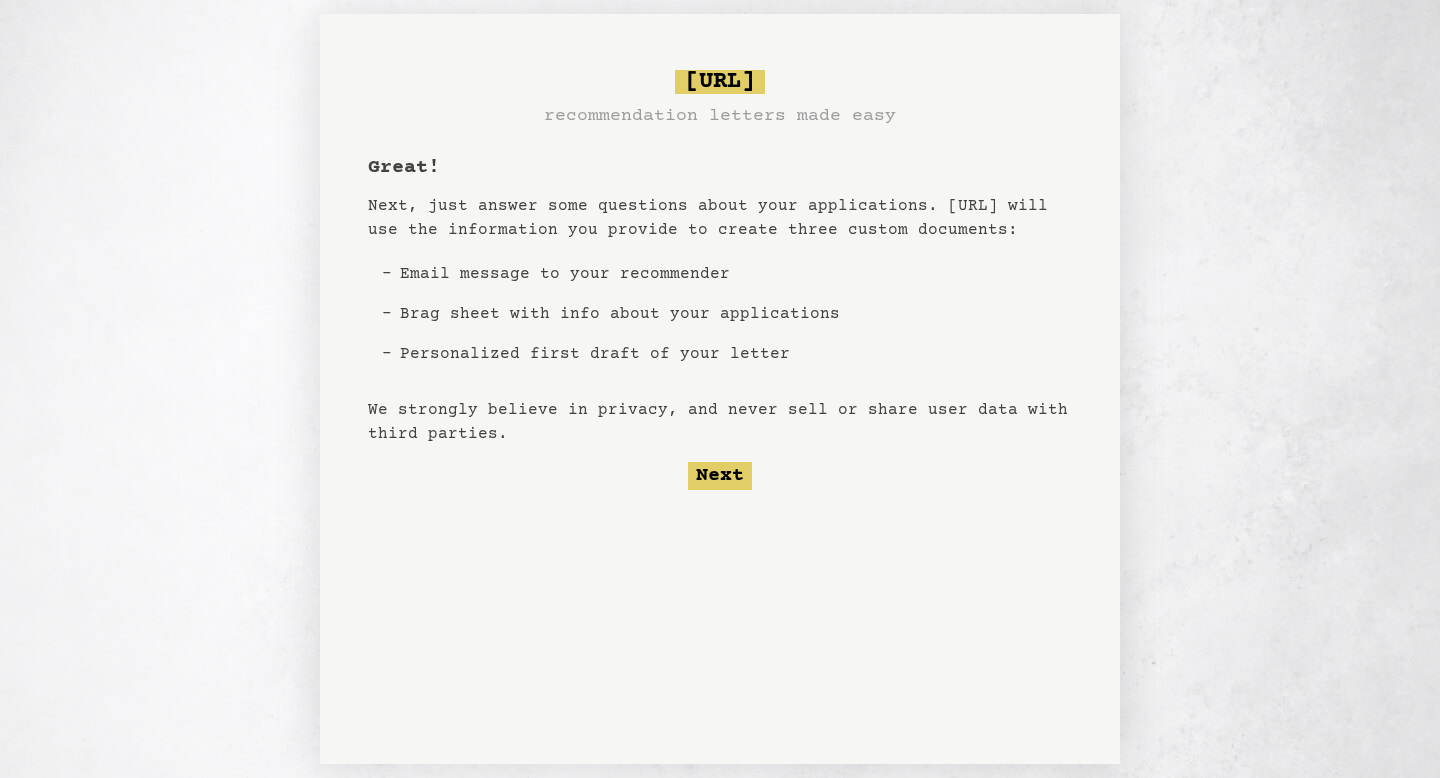 click on "Email message to your recommender" at bounding box center [620, 274] 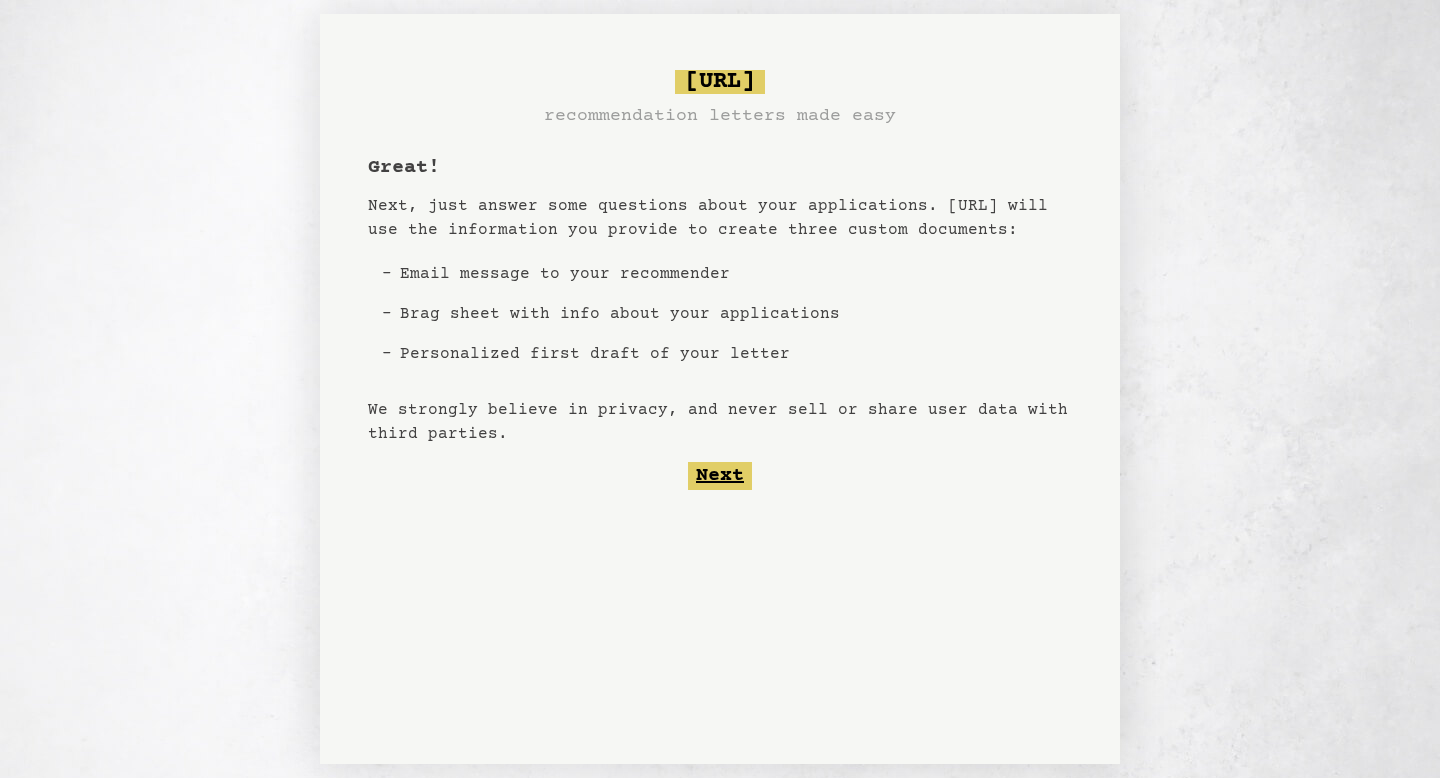 click on "Next" at bounding box center [720, 476] 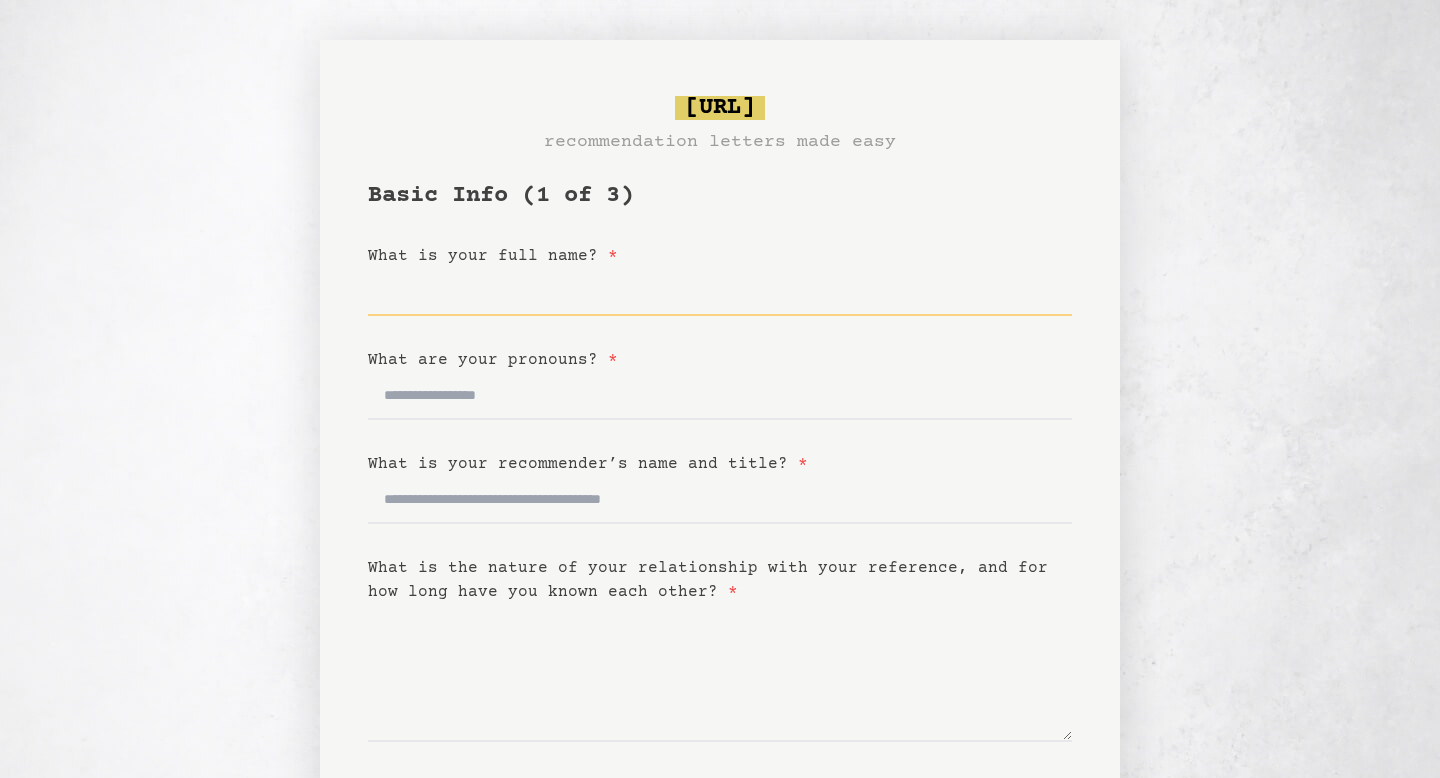 click on "What is your full name?   *" at bounding box center (720, 292) 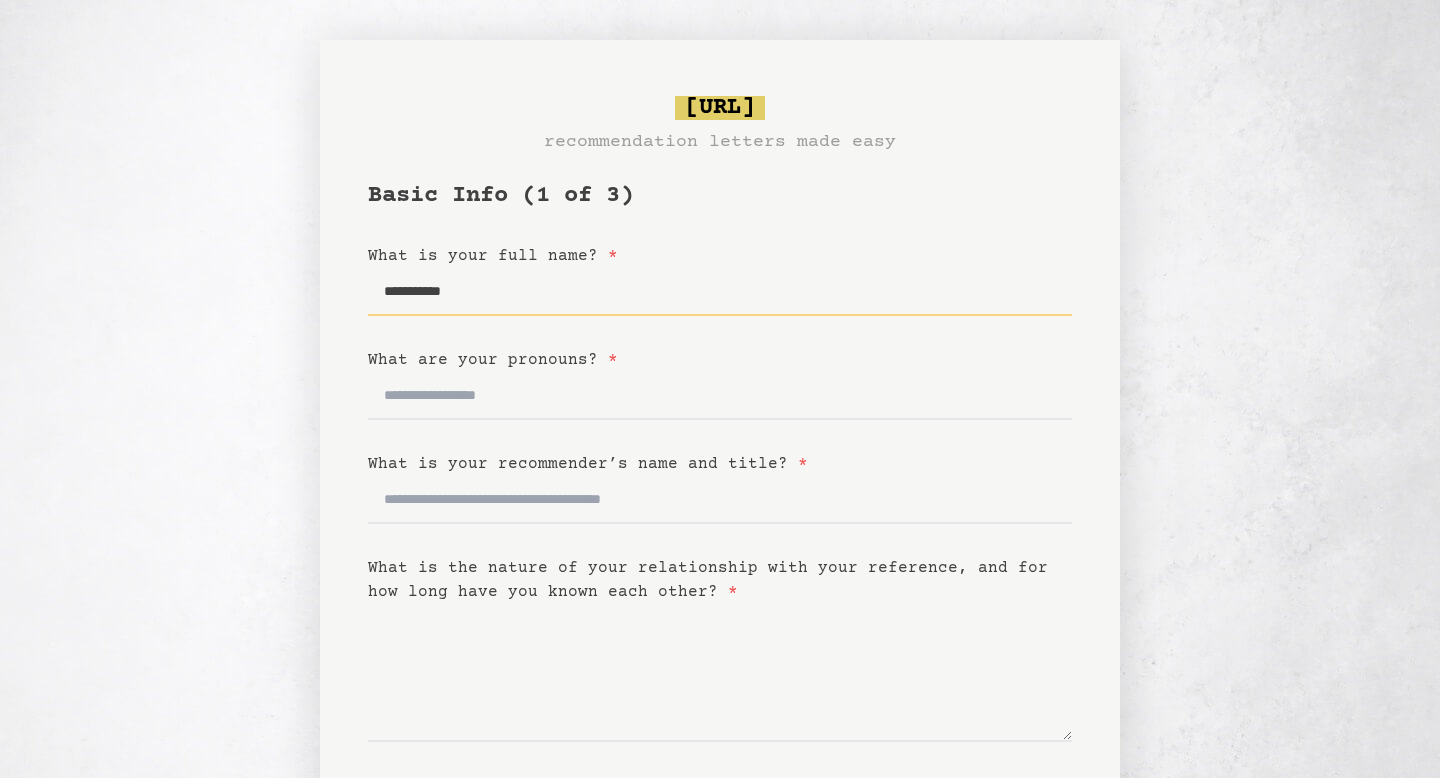 type on "**********" 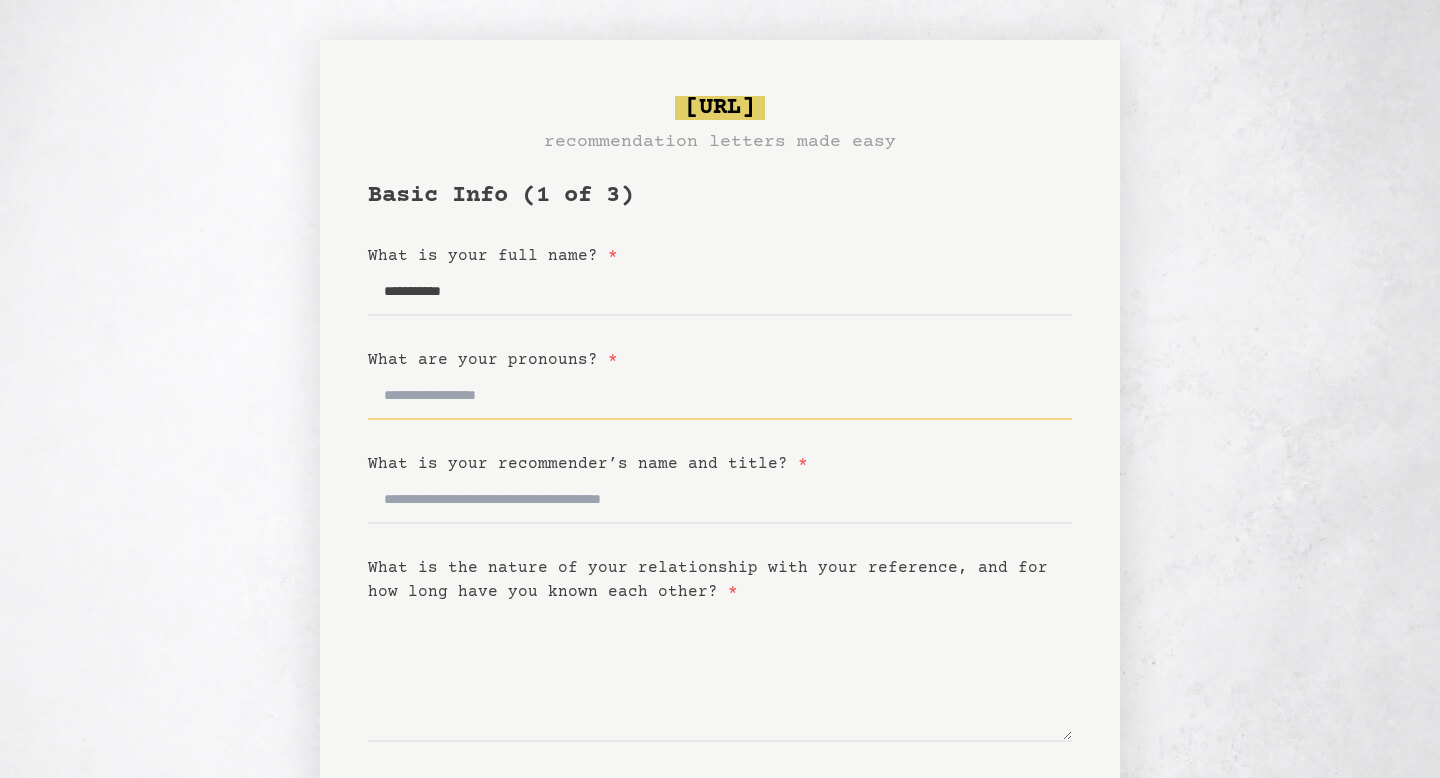 click on "What are your pronouns?   *" at bounding box center [720, 396] 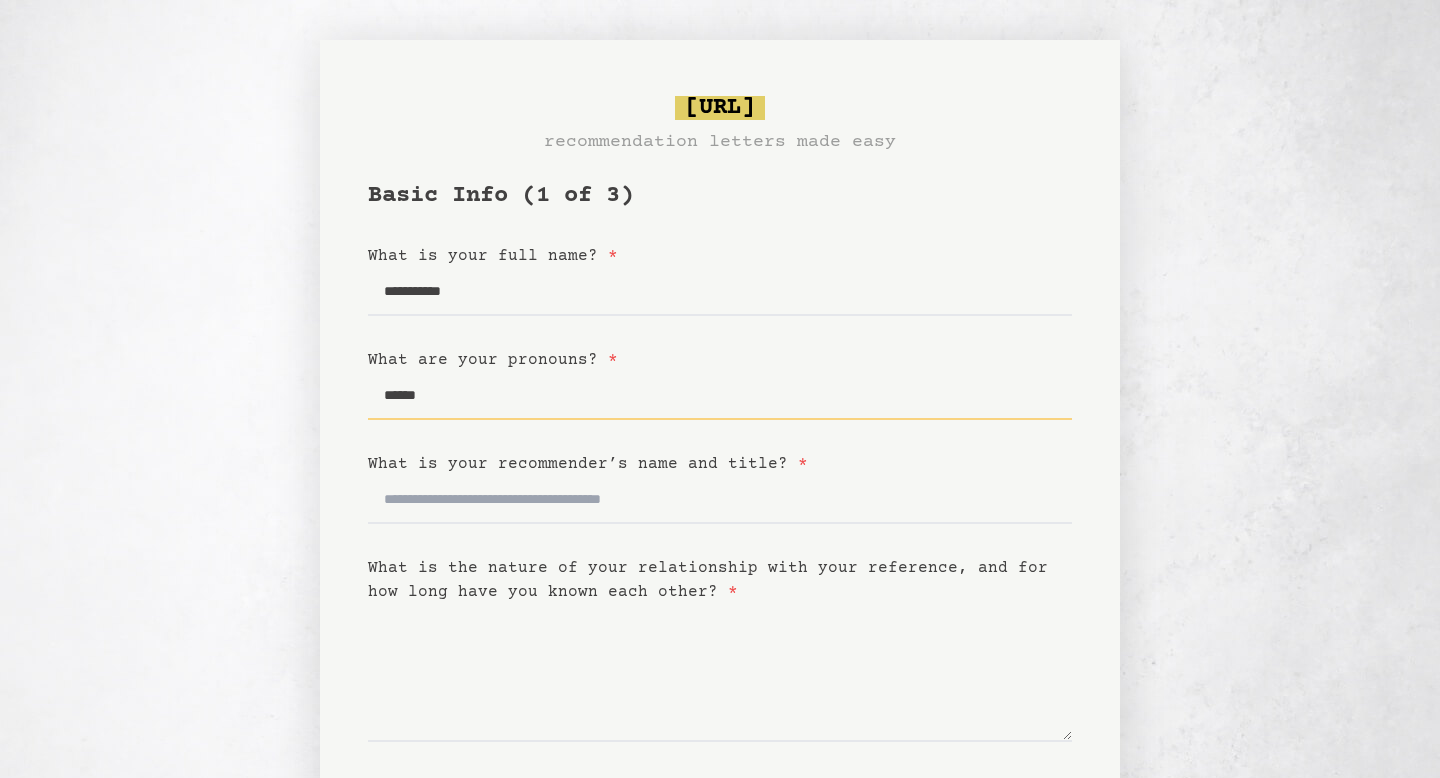 type on "******" 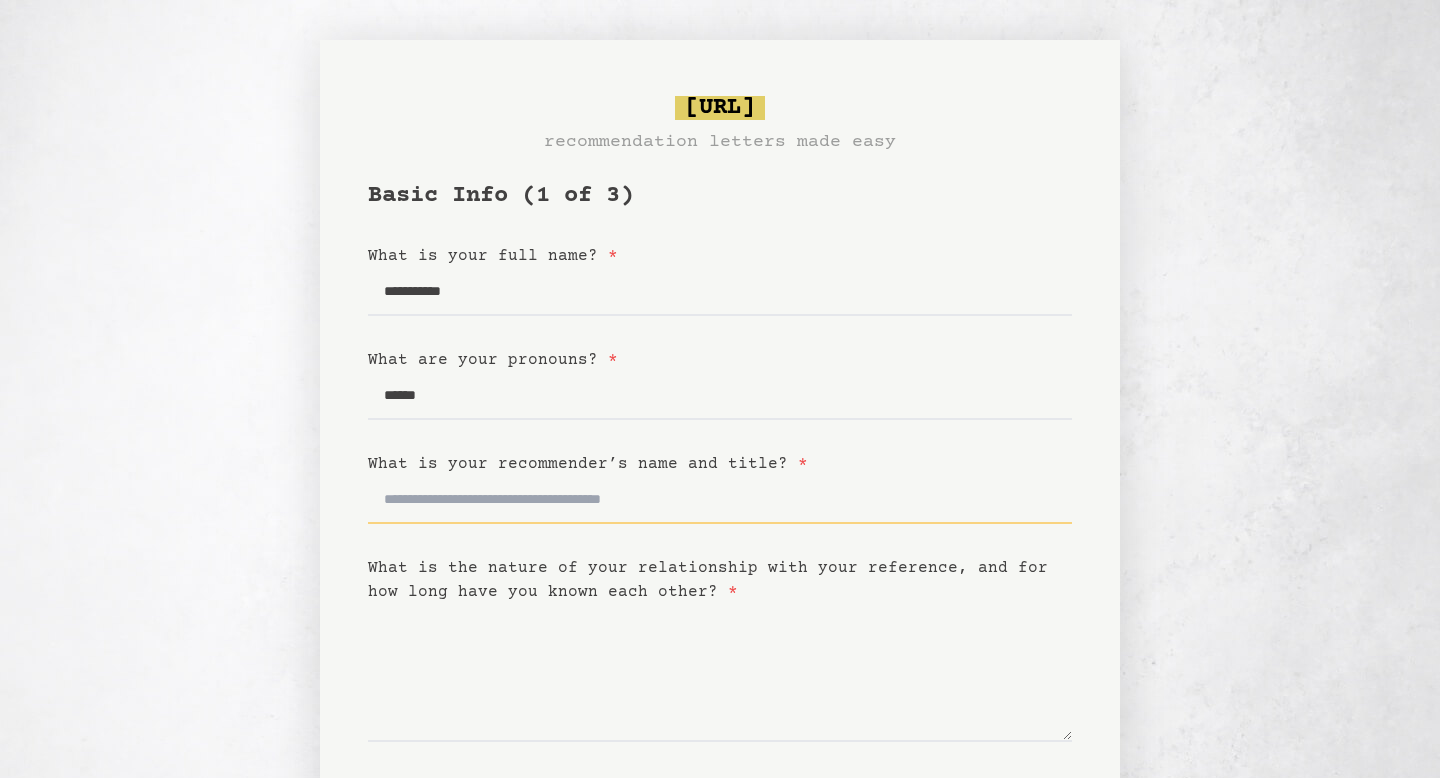 click on "What is your recommender’s name and title?   *" at bounding box center (720, 500) 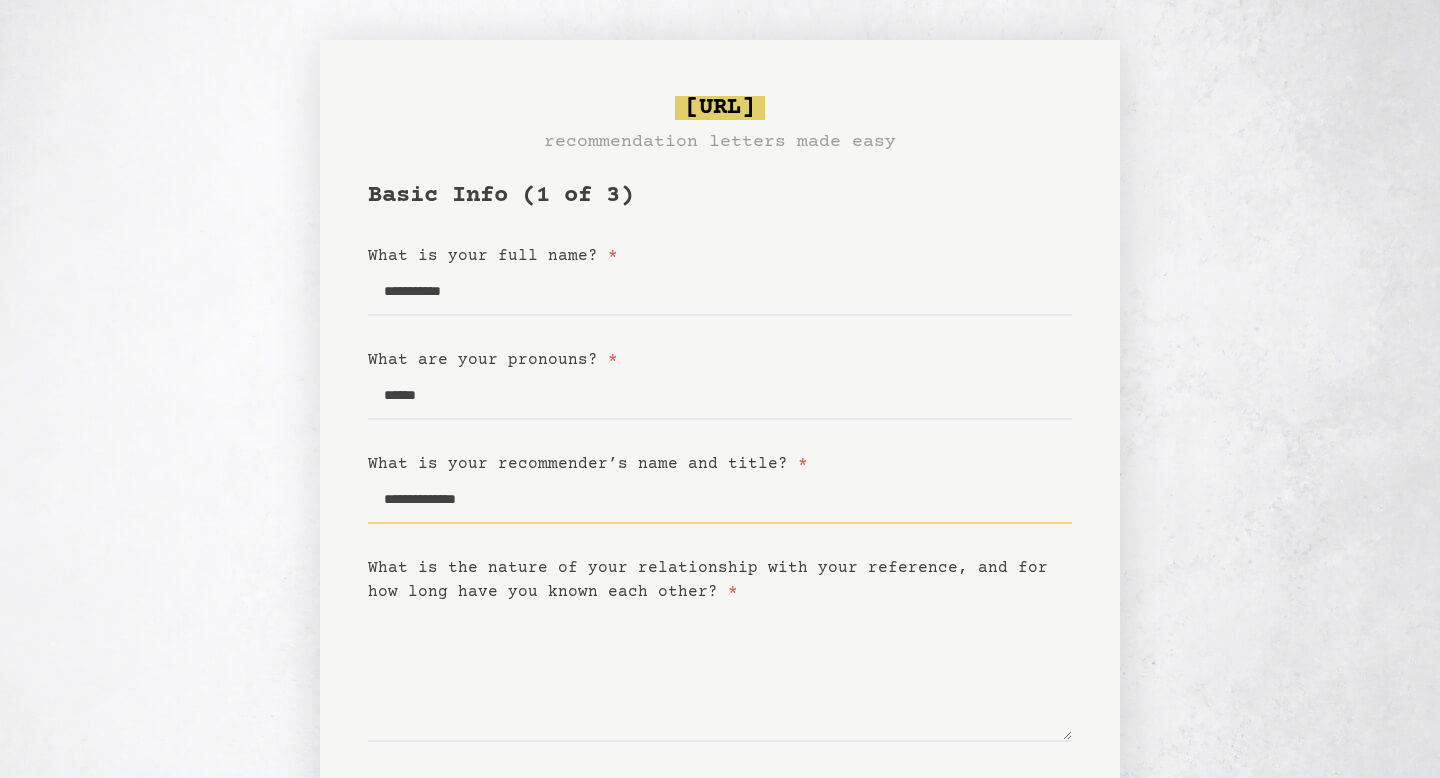 scroll, scrollTop: 160, scrollLeft: 0, axis: vertical 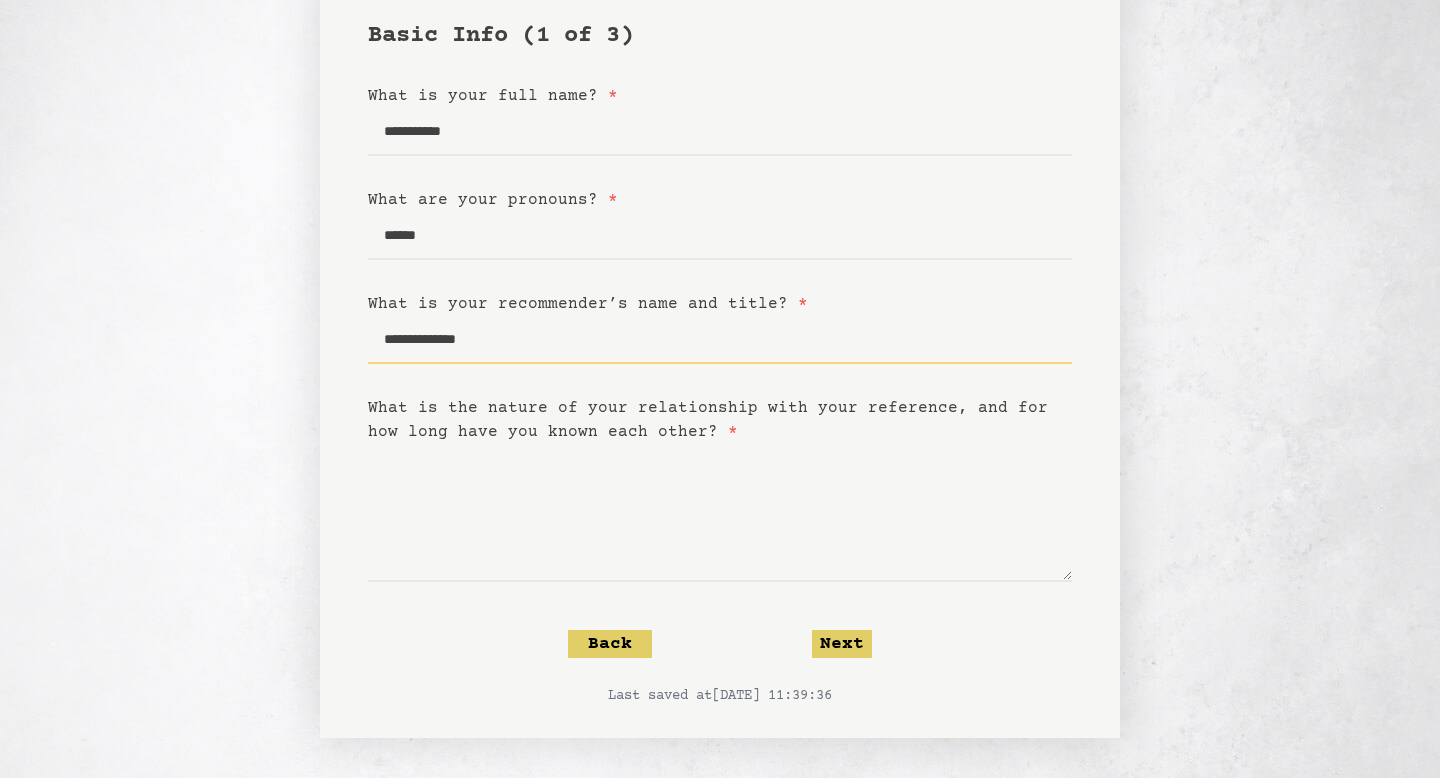 type on "**********" 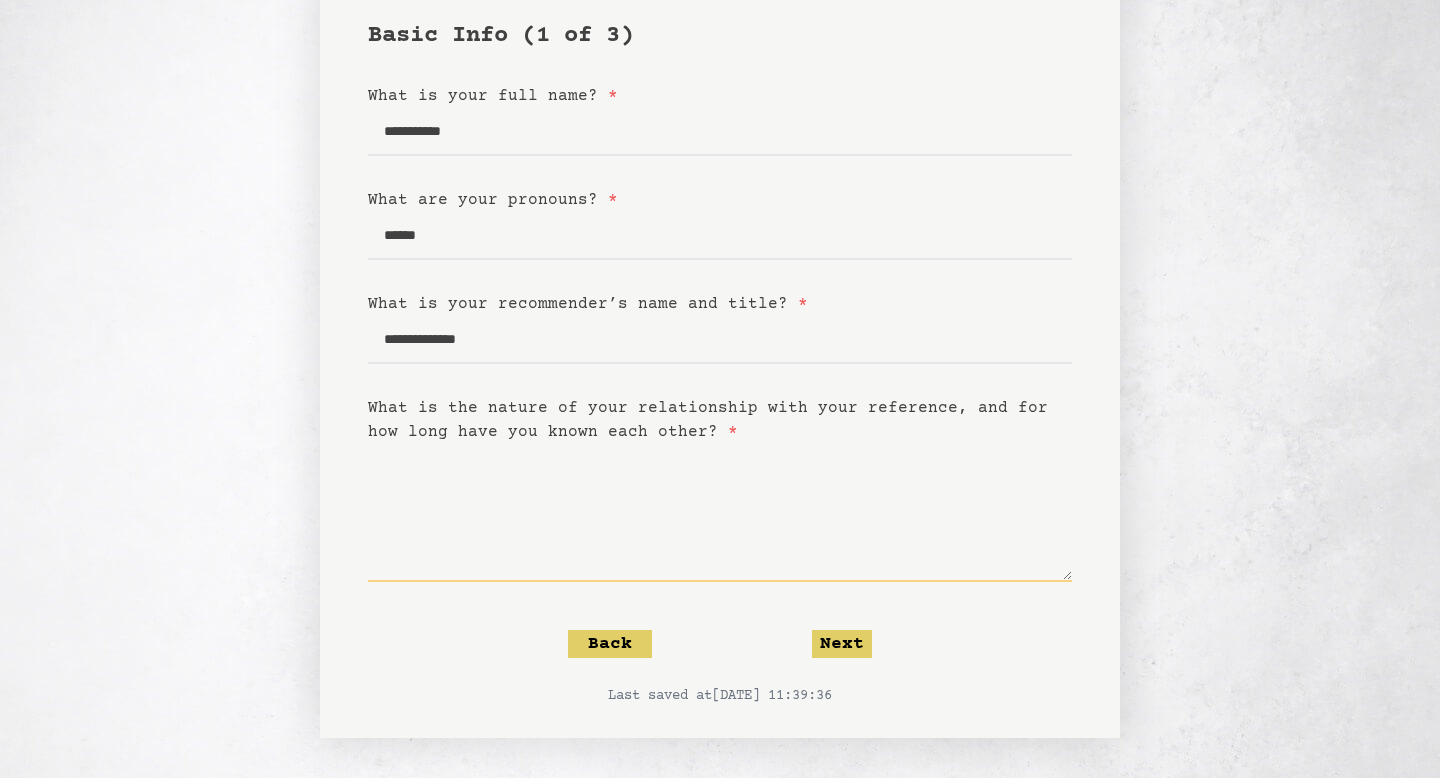 click on "What is the nature of your relationship with your reference, and
for how long have you known each other?   *" at bounding box center (720, 513) 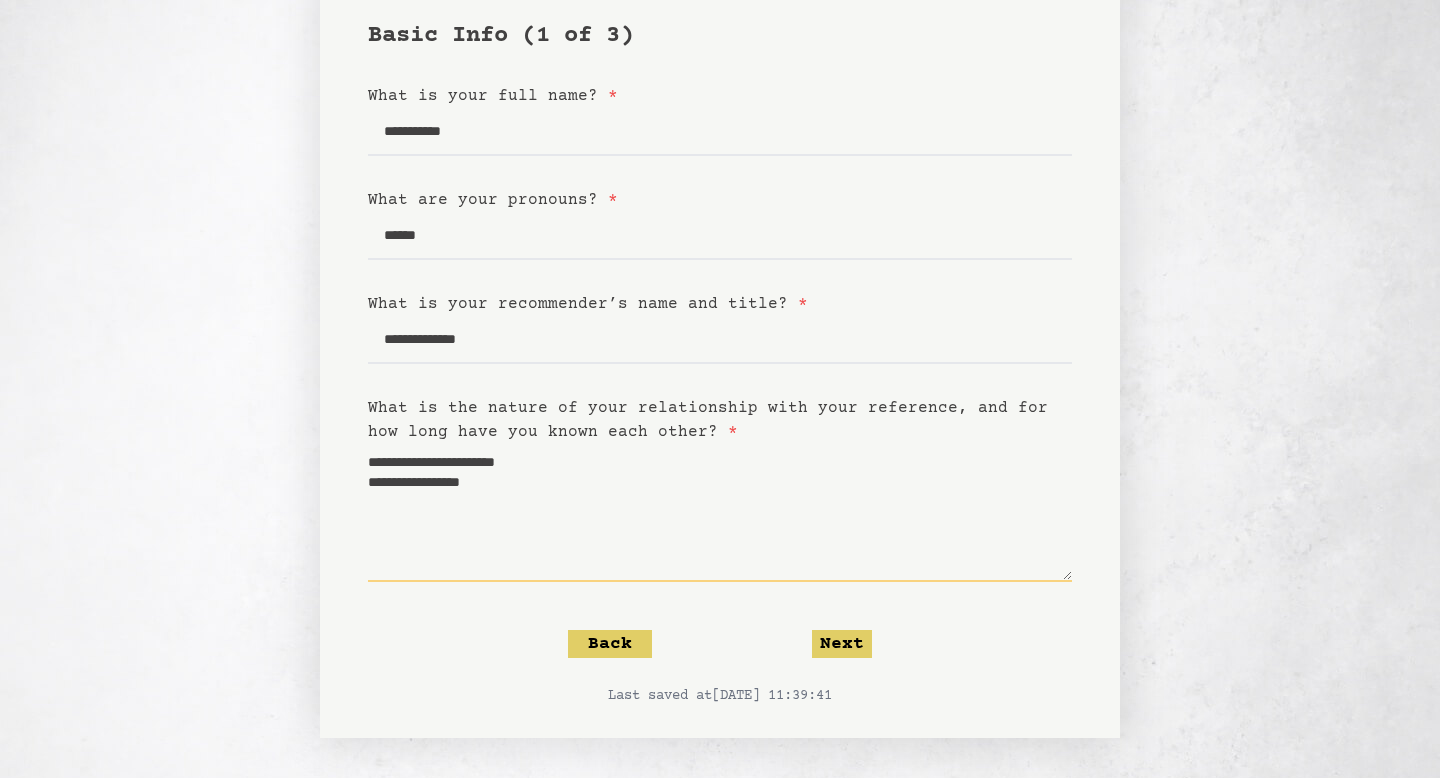 click on "**********" at bounding box center [720, 513] 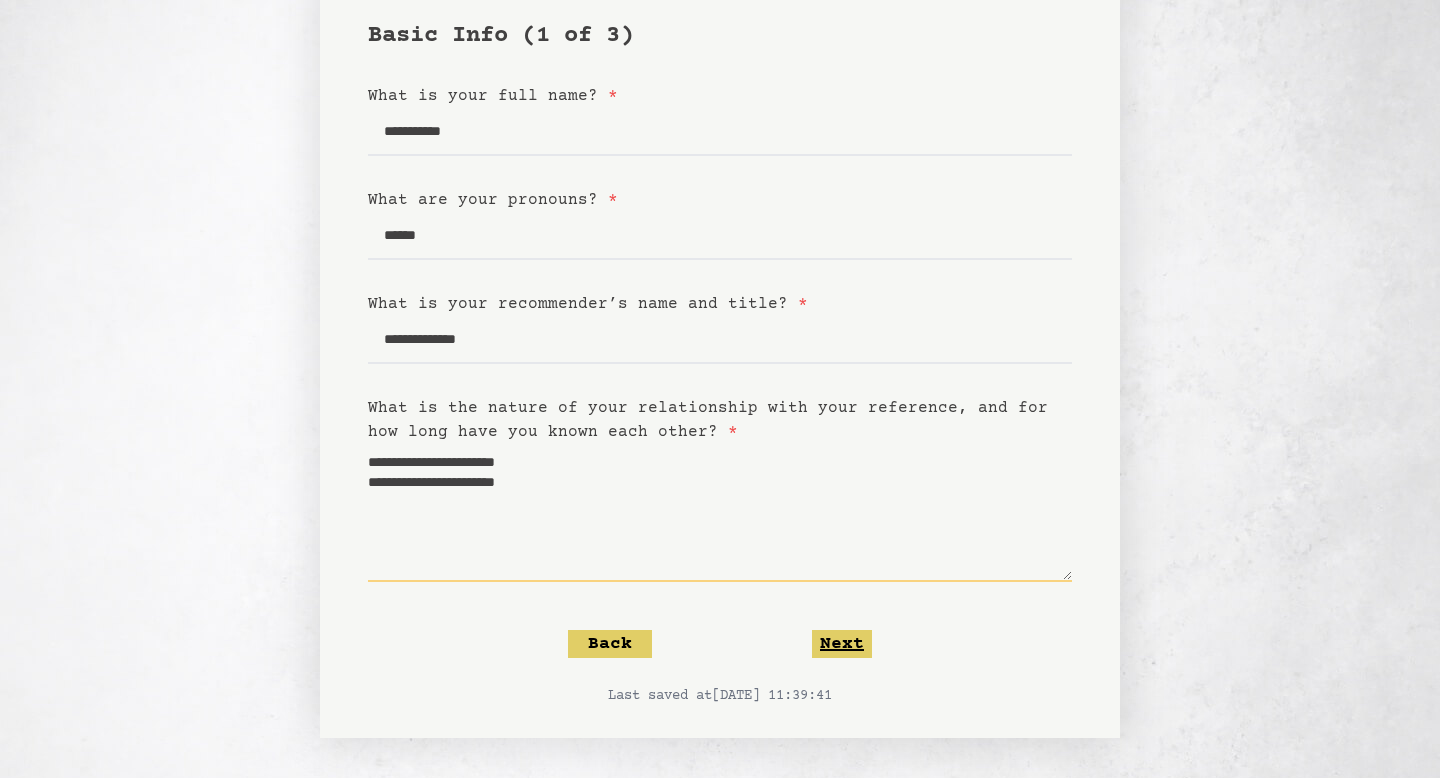 type on "**********" 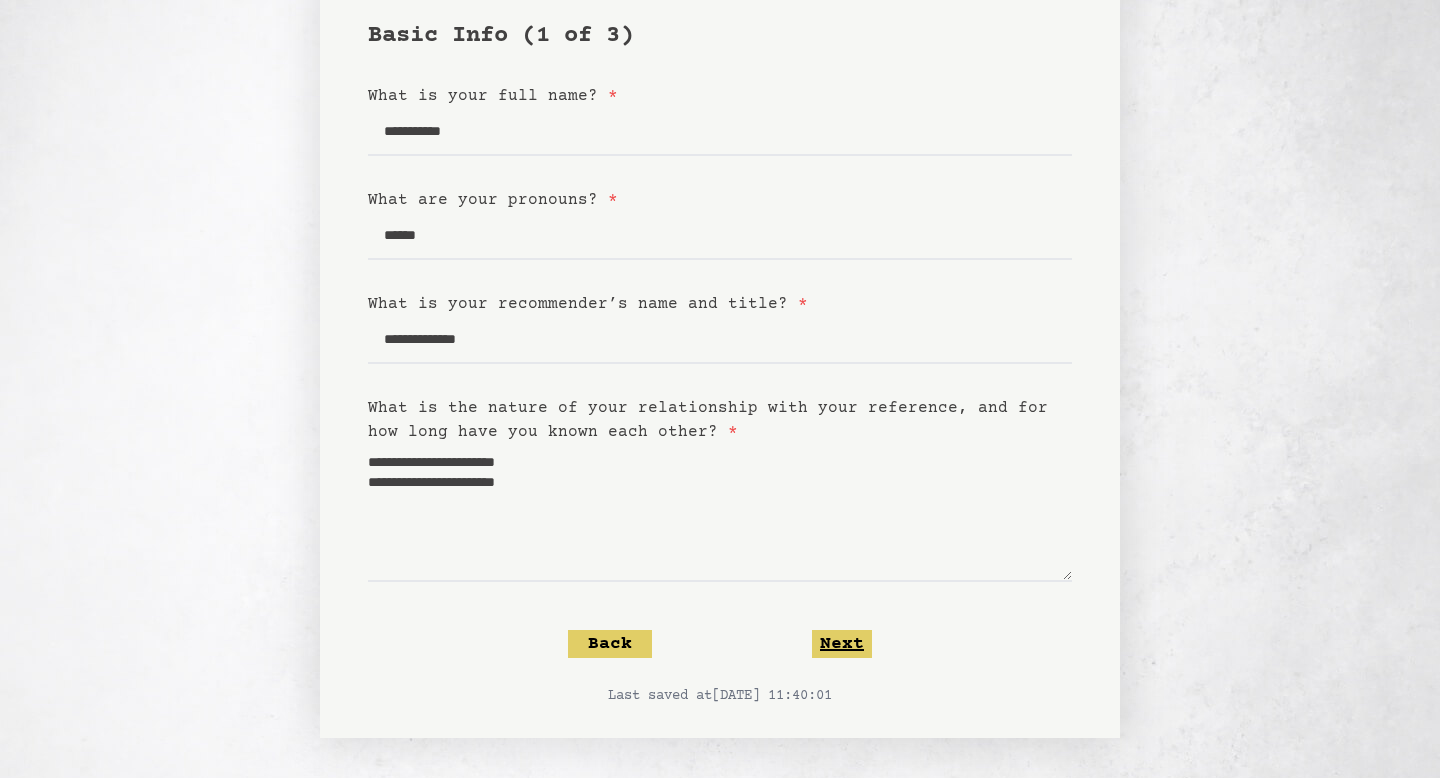 click on "Next" 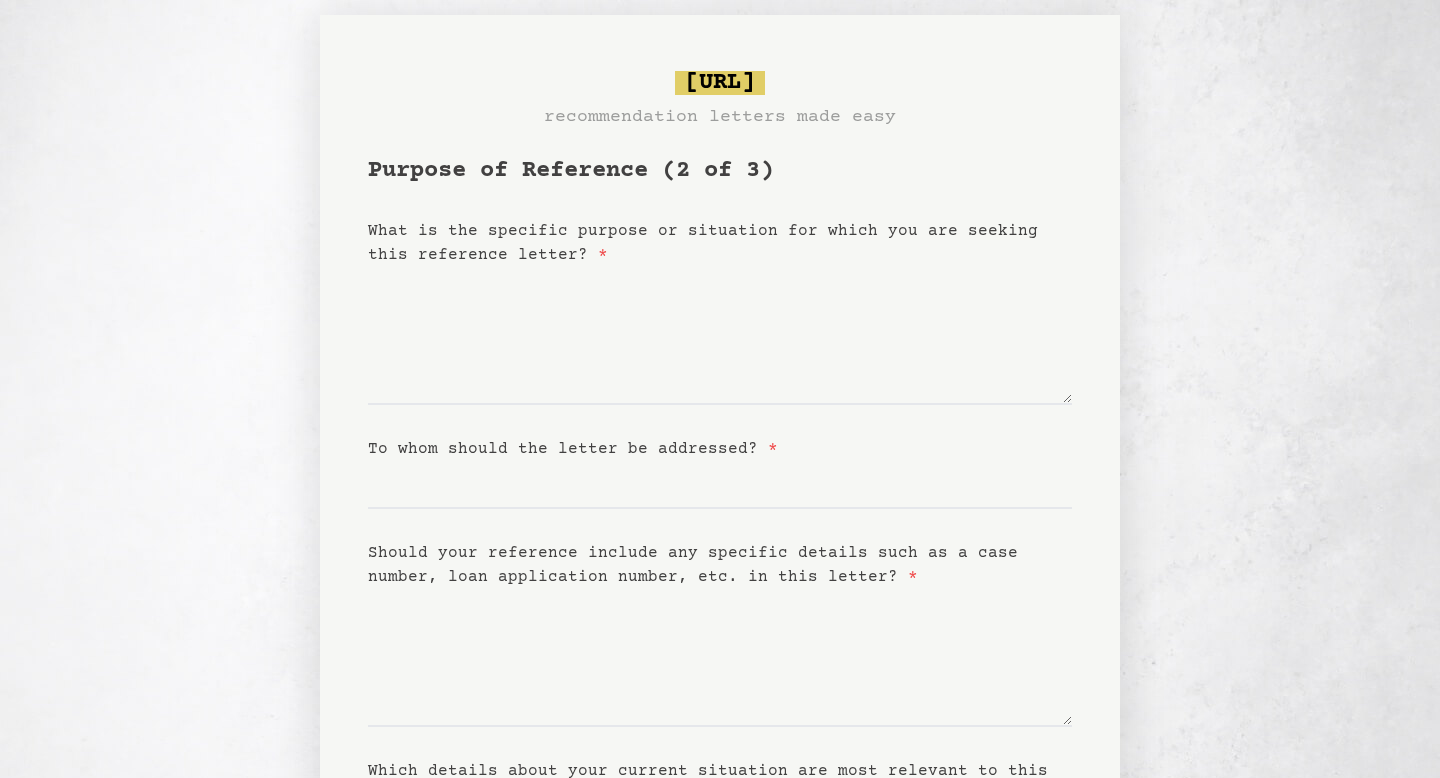 scroll, scrollTop: 0, scrollLeft: 0, axis: both 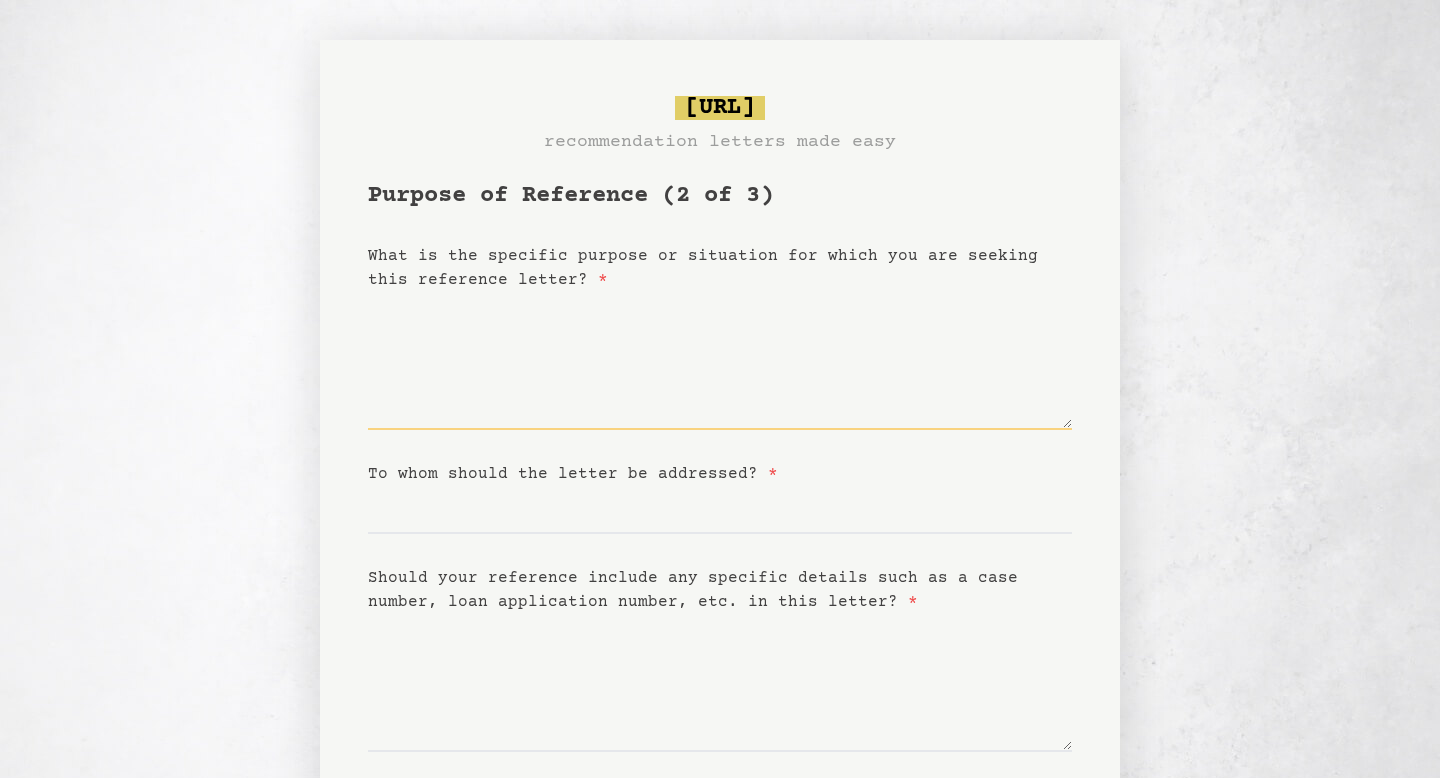 click on "What is the specific purpose or situation for which you are
seeking this reference letter?   *" at bounding box center (720, 361) 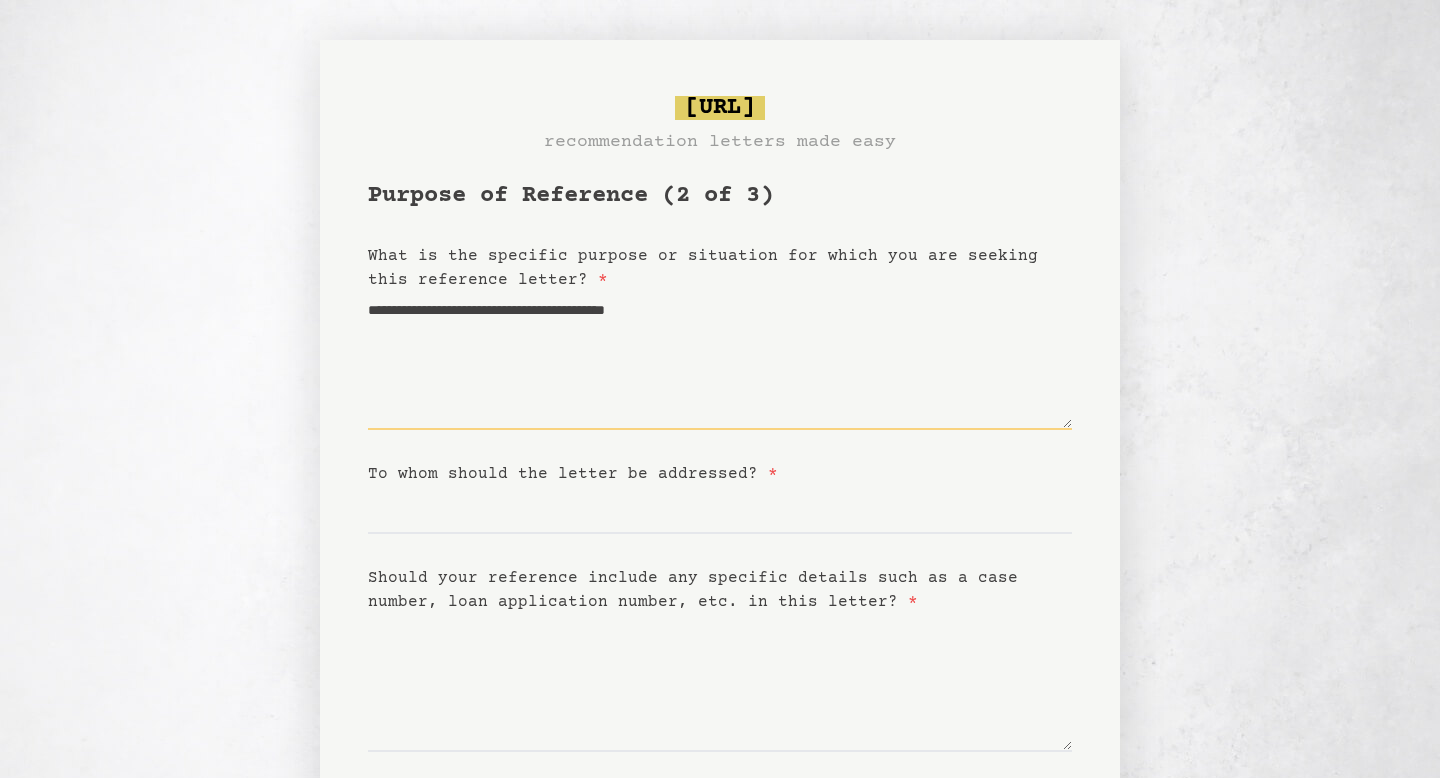 type on "**********" 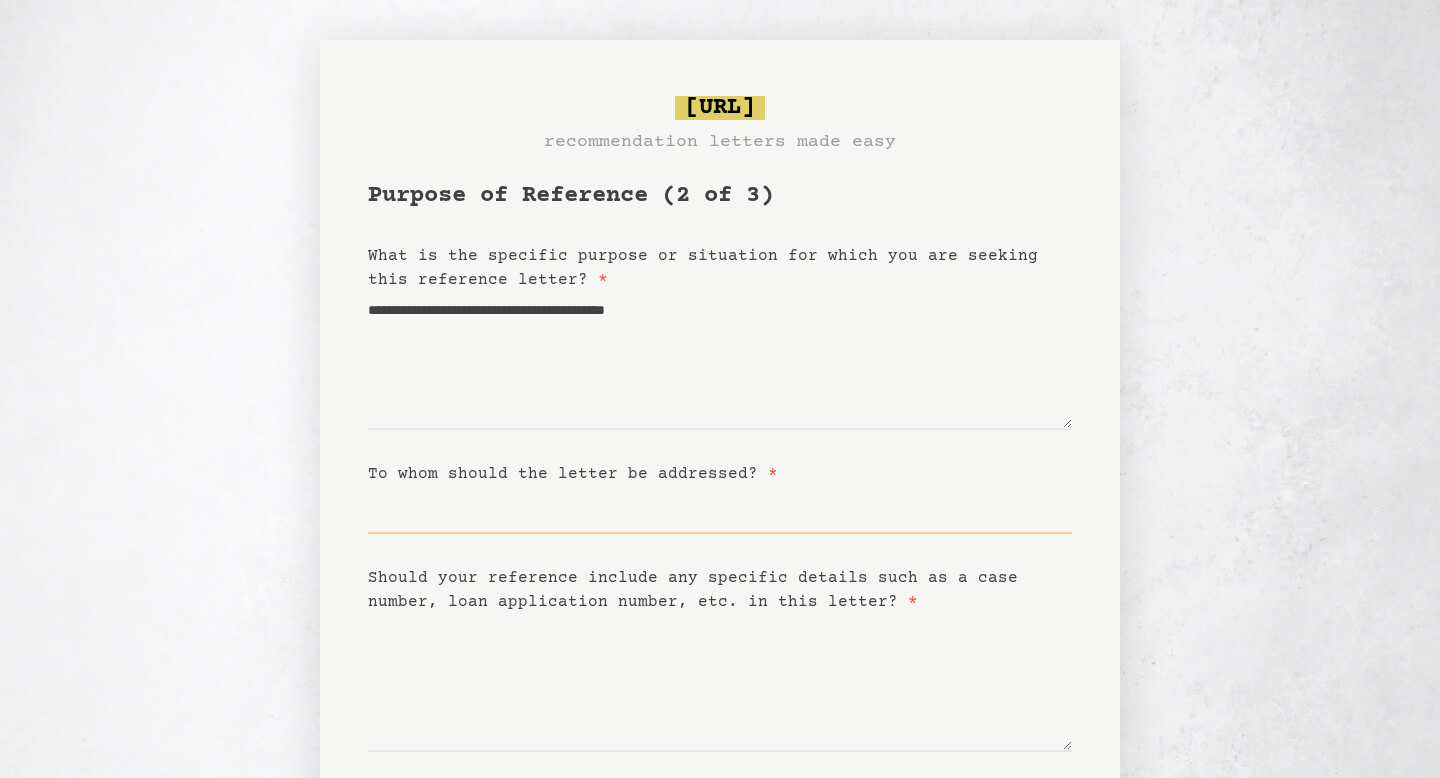 click on "To whom should the letter be addressed?   *" at bounding box center (720, 510) 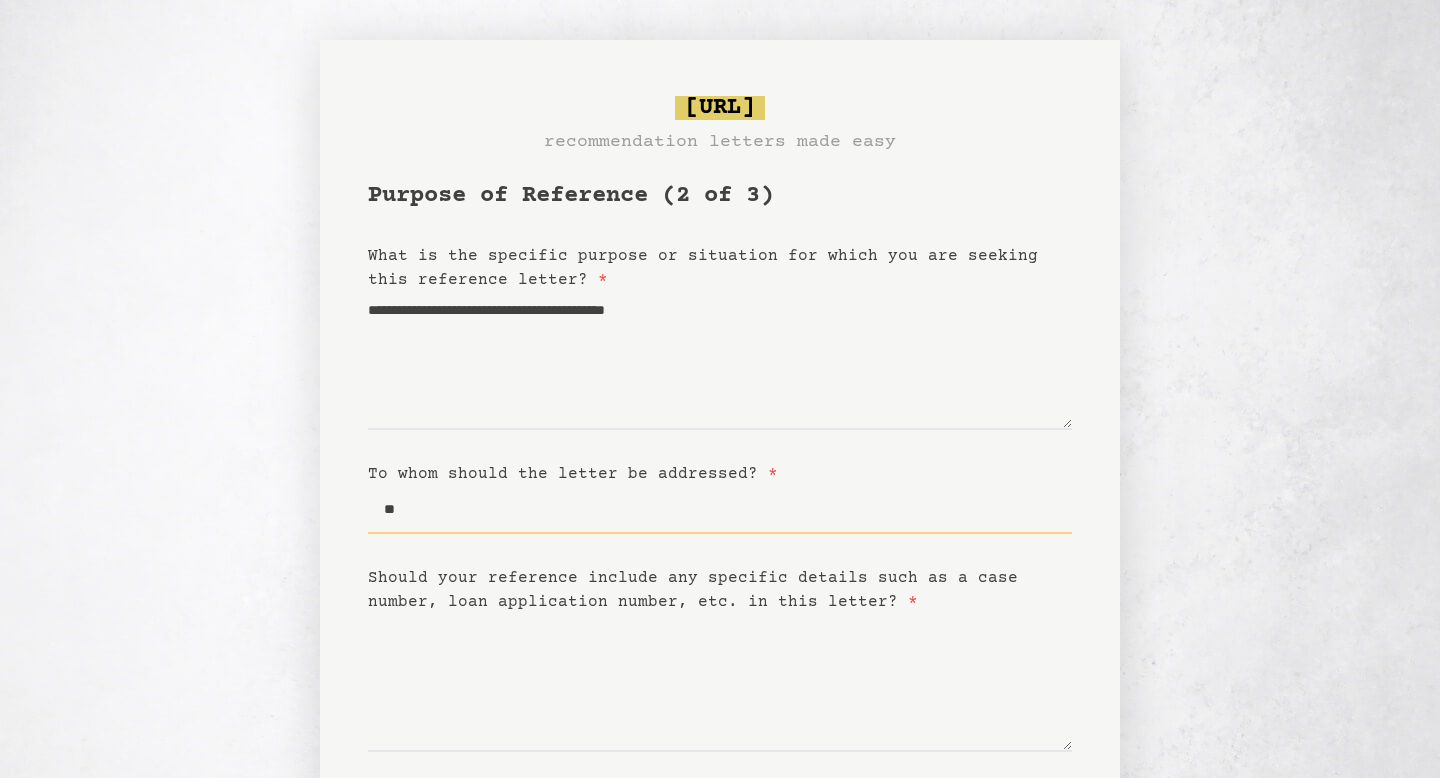 type on "*" 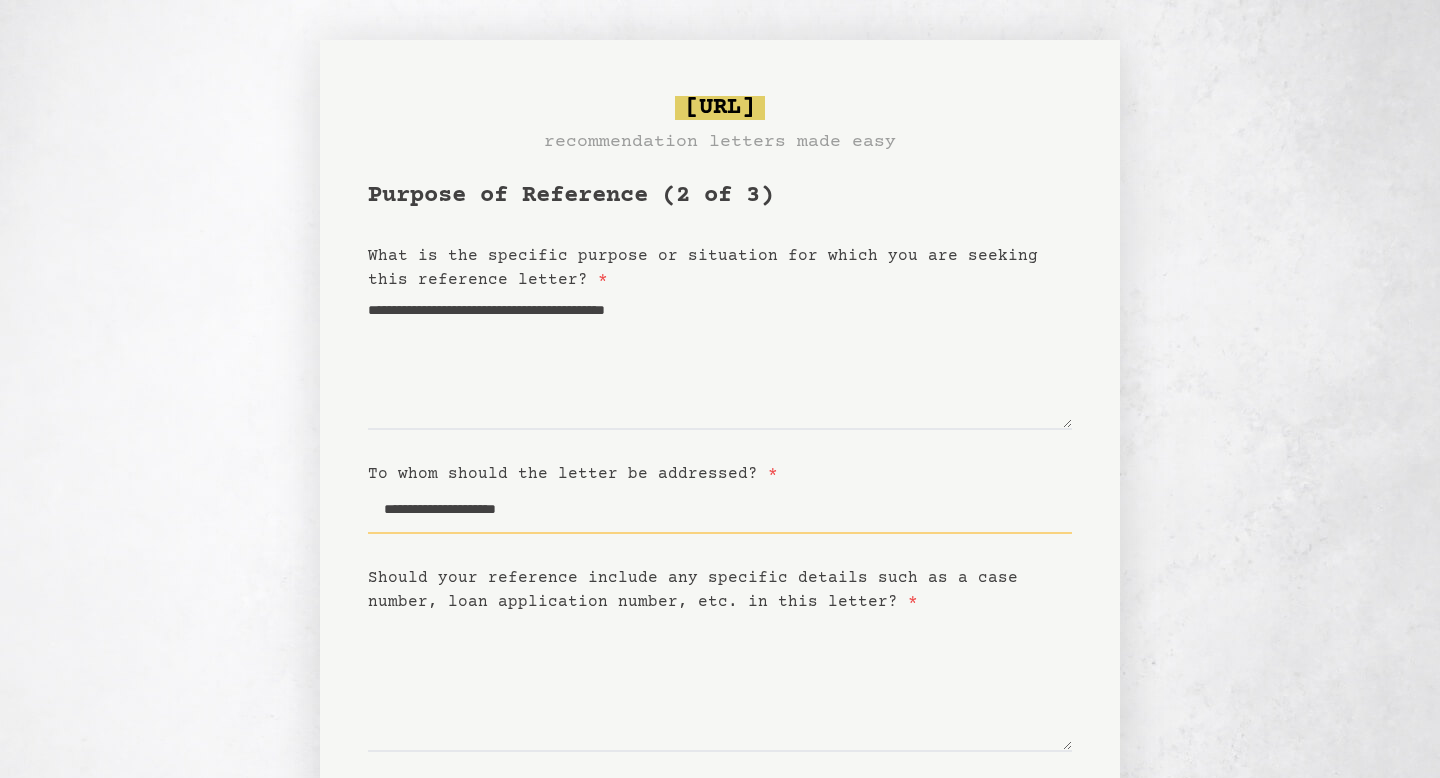scroll, scrollTop: 238, scrollLeft: 0, axis: vertical 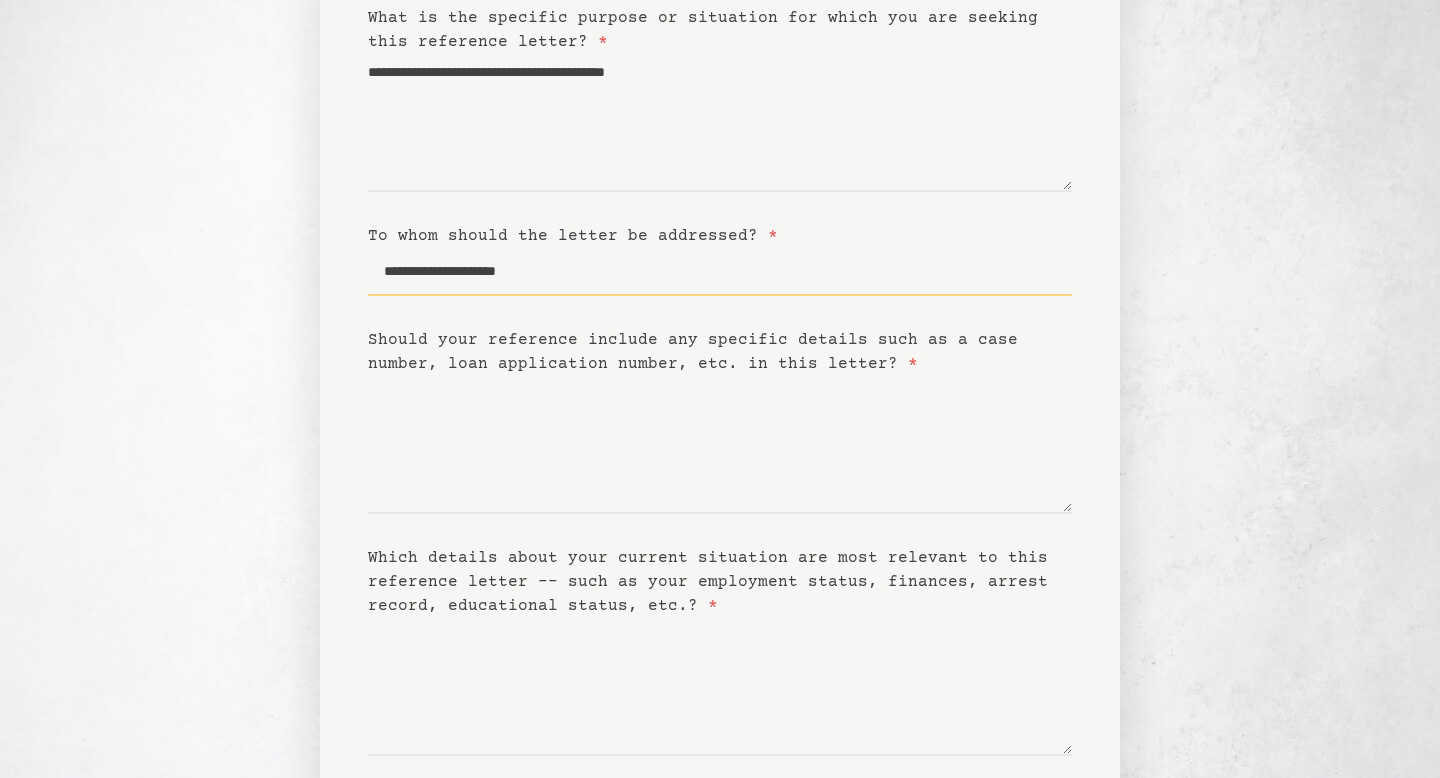 type on "**********" 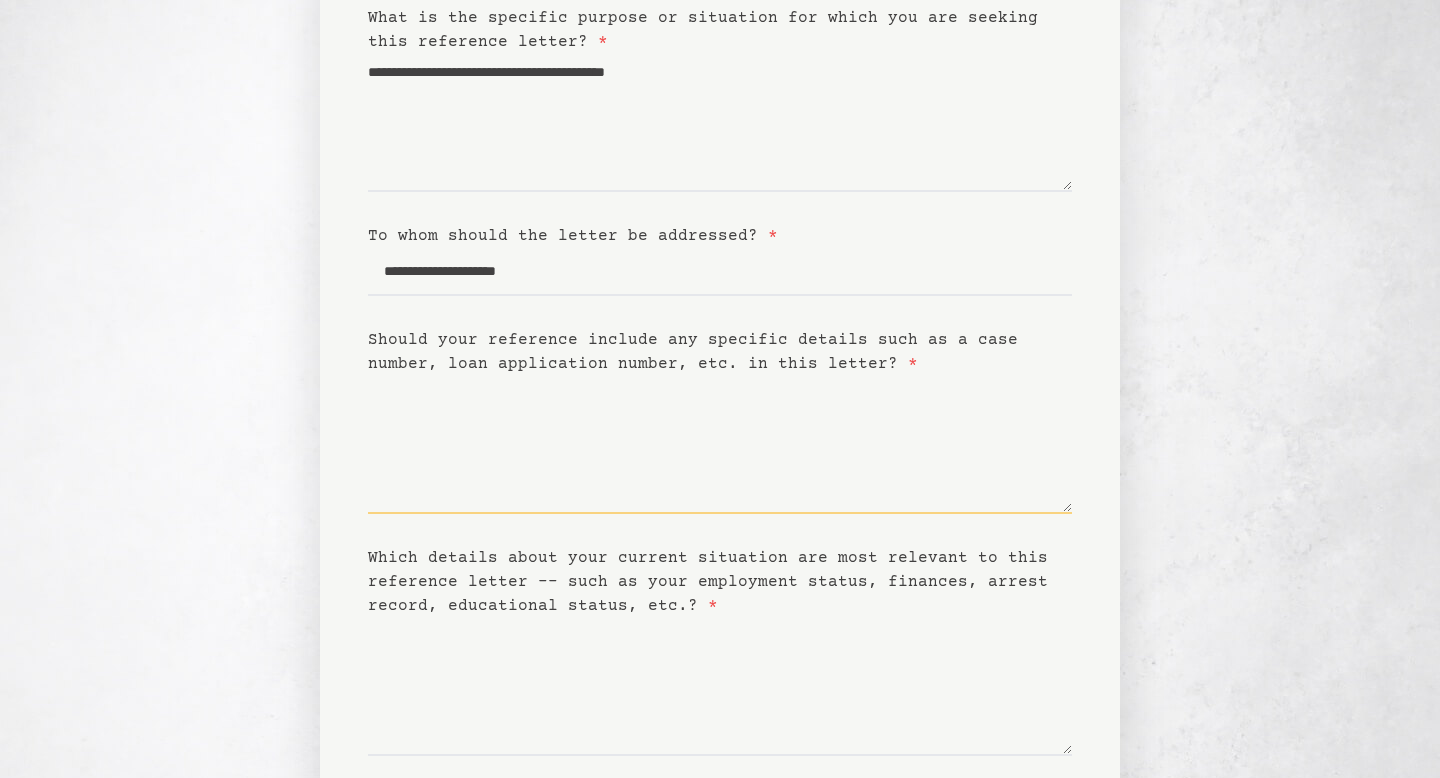 click on "Should your reference include any specific details such as a
case number, loan application number, etc. in this letter?   *" at bounding box center (720, 445) 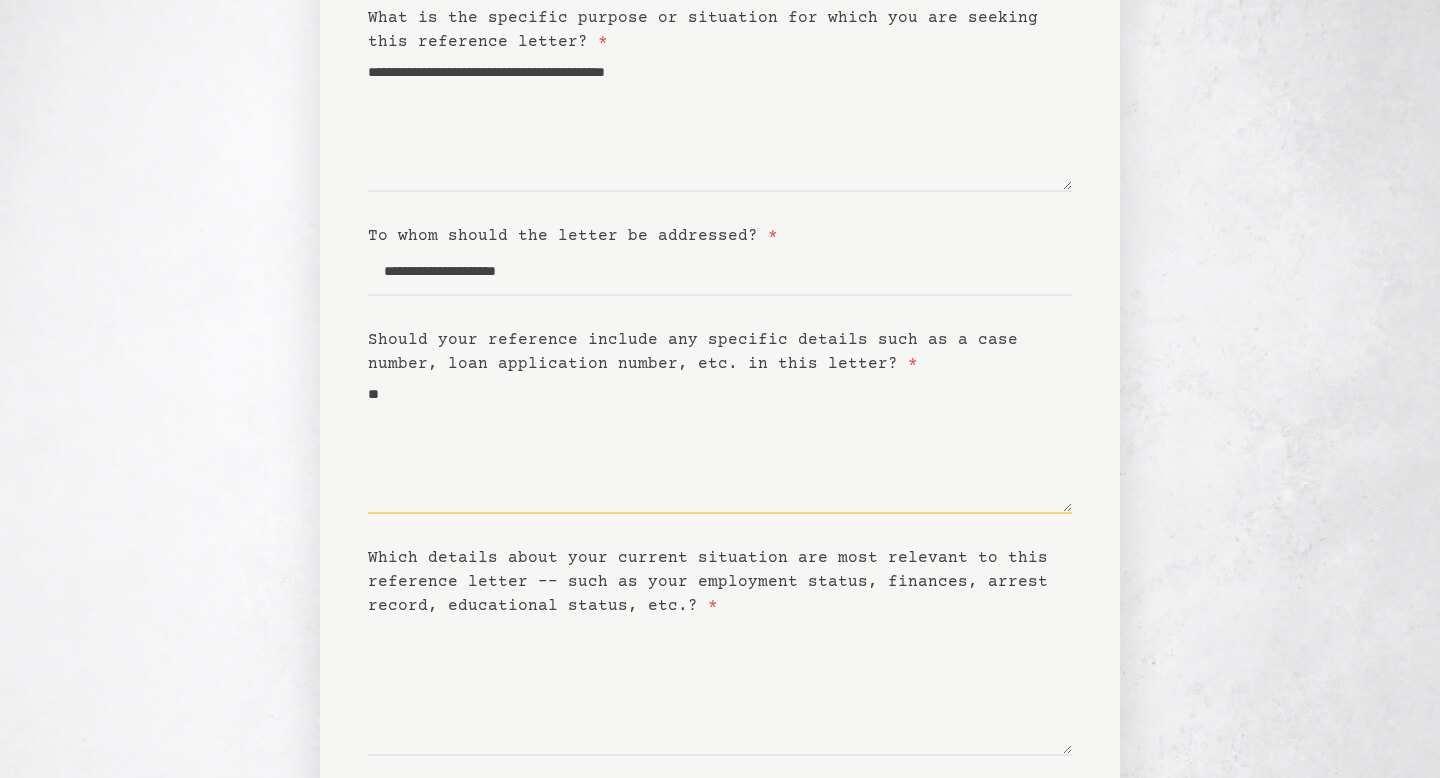 scroll, scrollTop: 412, scrollLeft: 0, axis: vertical 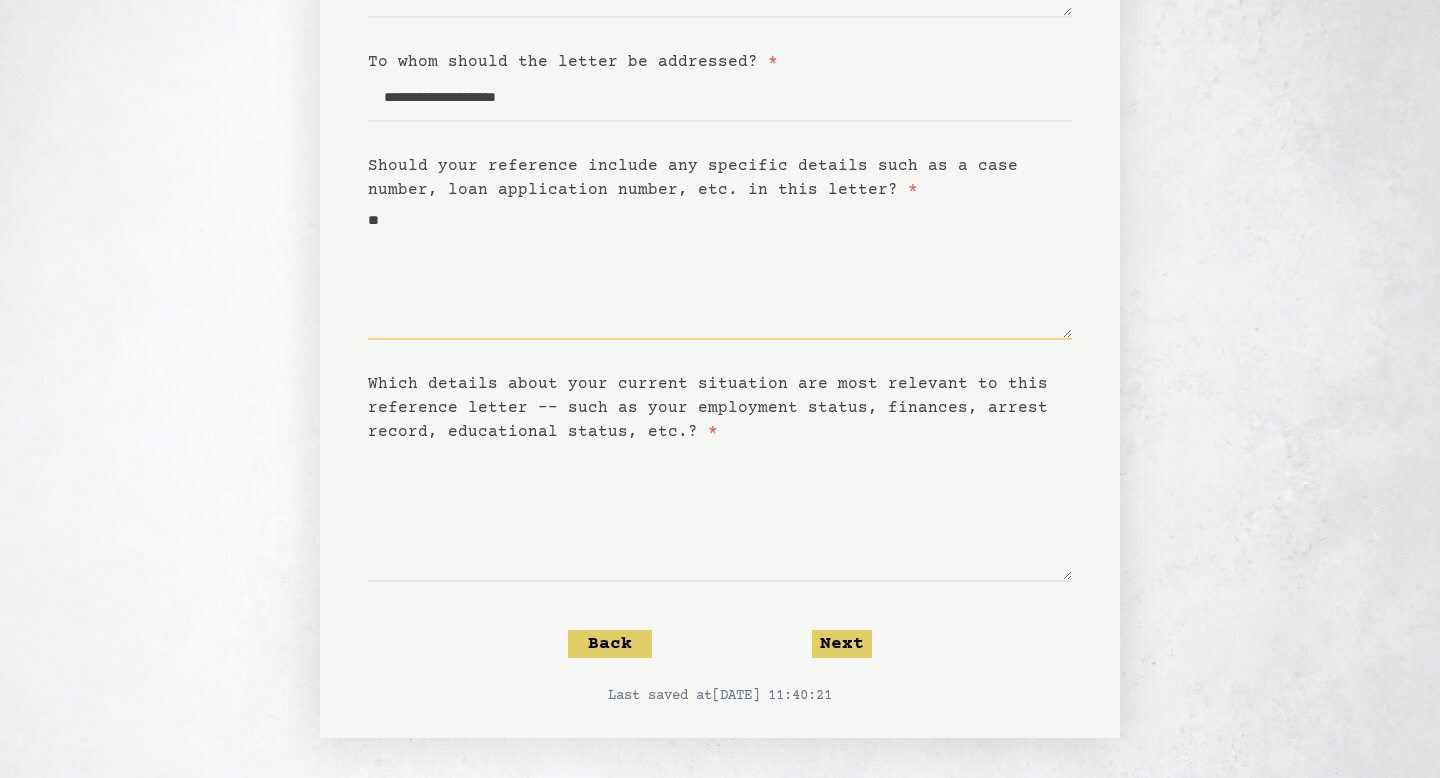 type on "**" 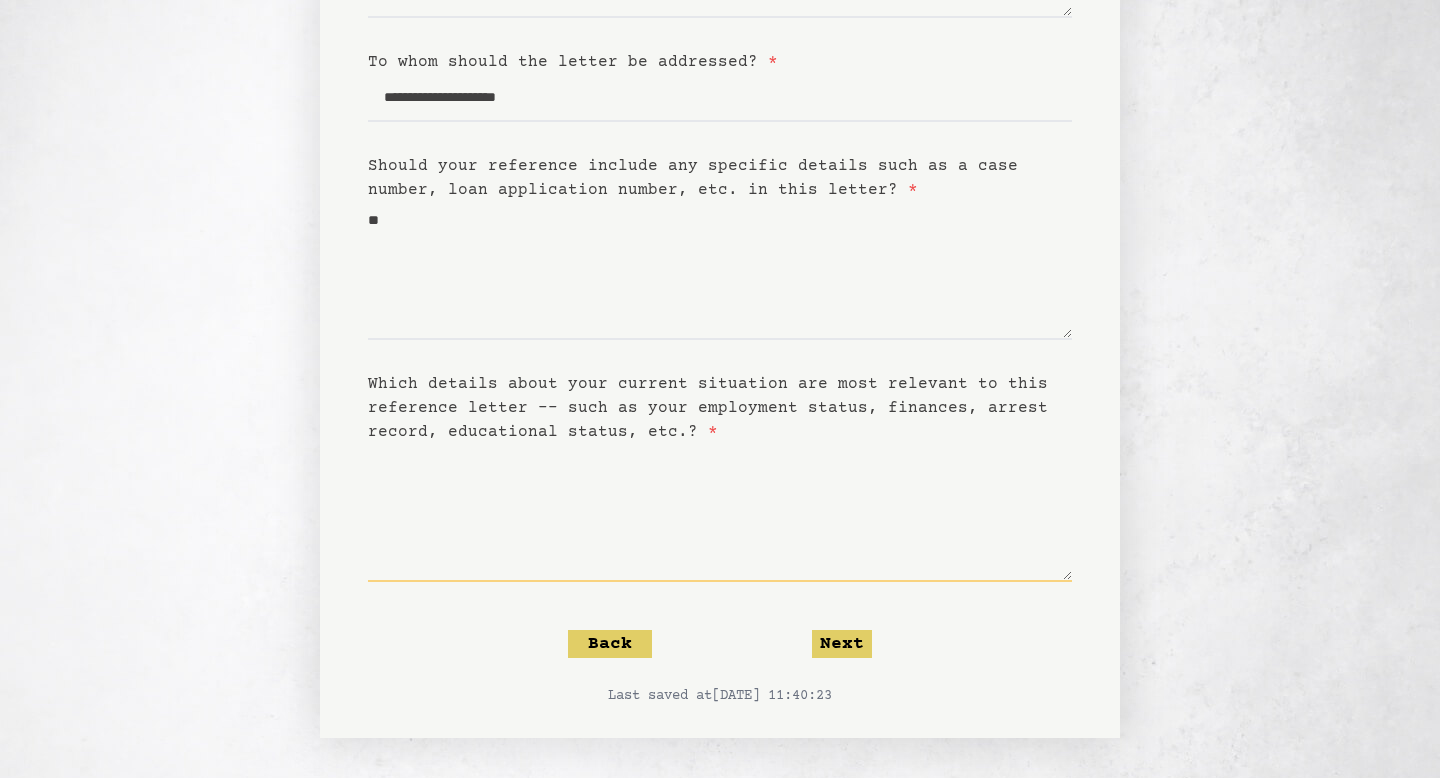 click on "Which details about your current situation are most relevant to
this reference letter -- such as your employment status,
finances, arrest record, educational status, etc.?   *" at bounding box center (720, 513) 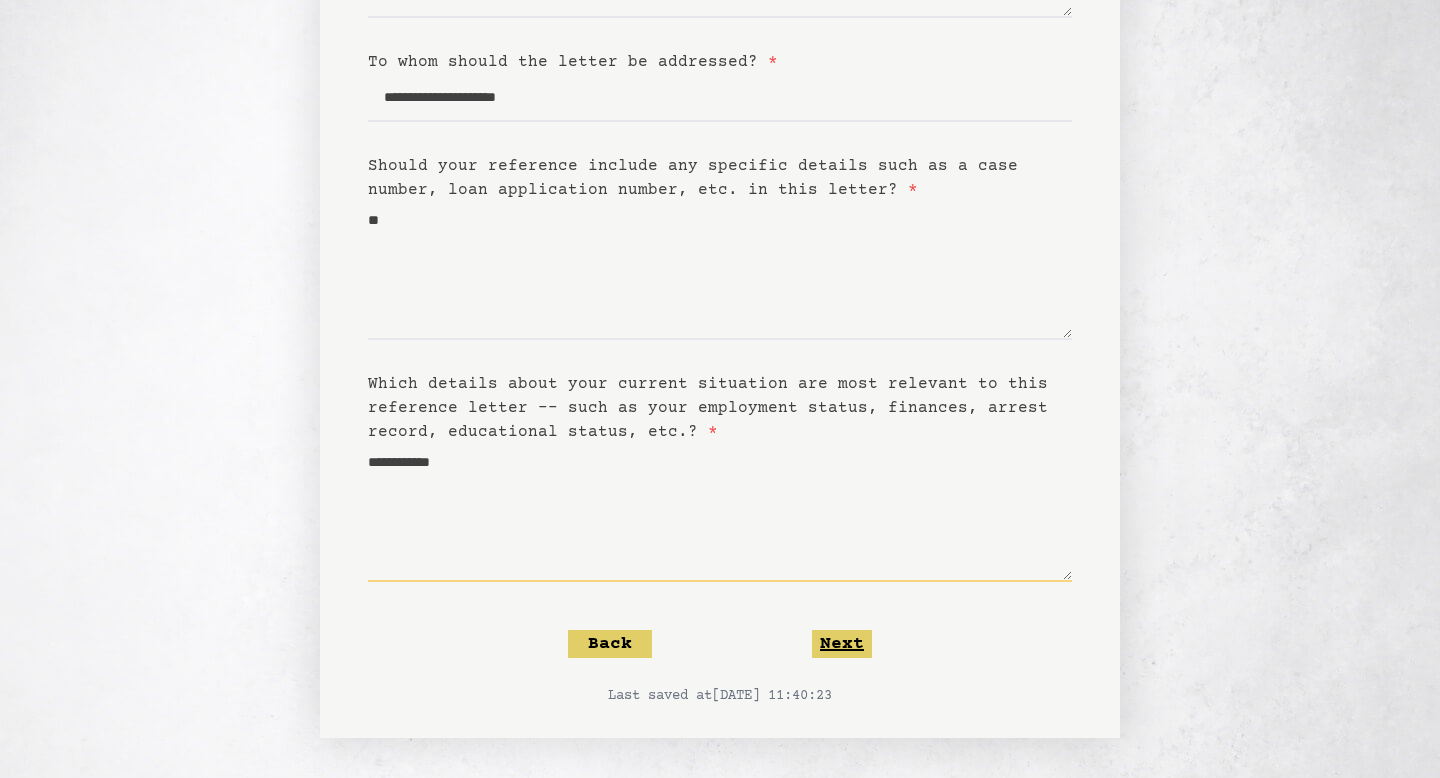 type on "**********" 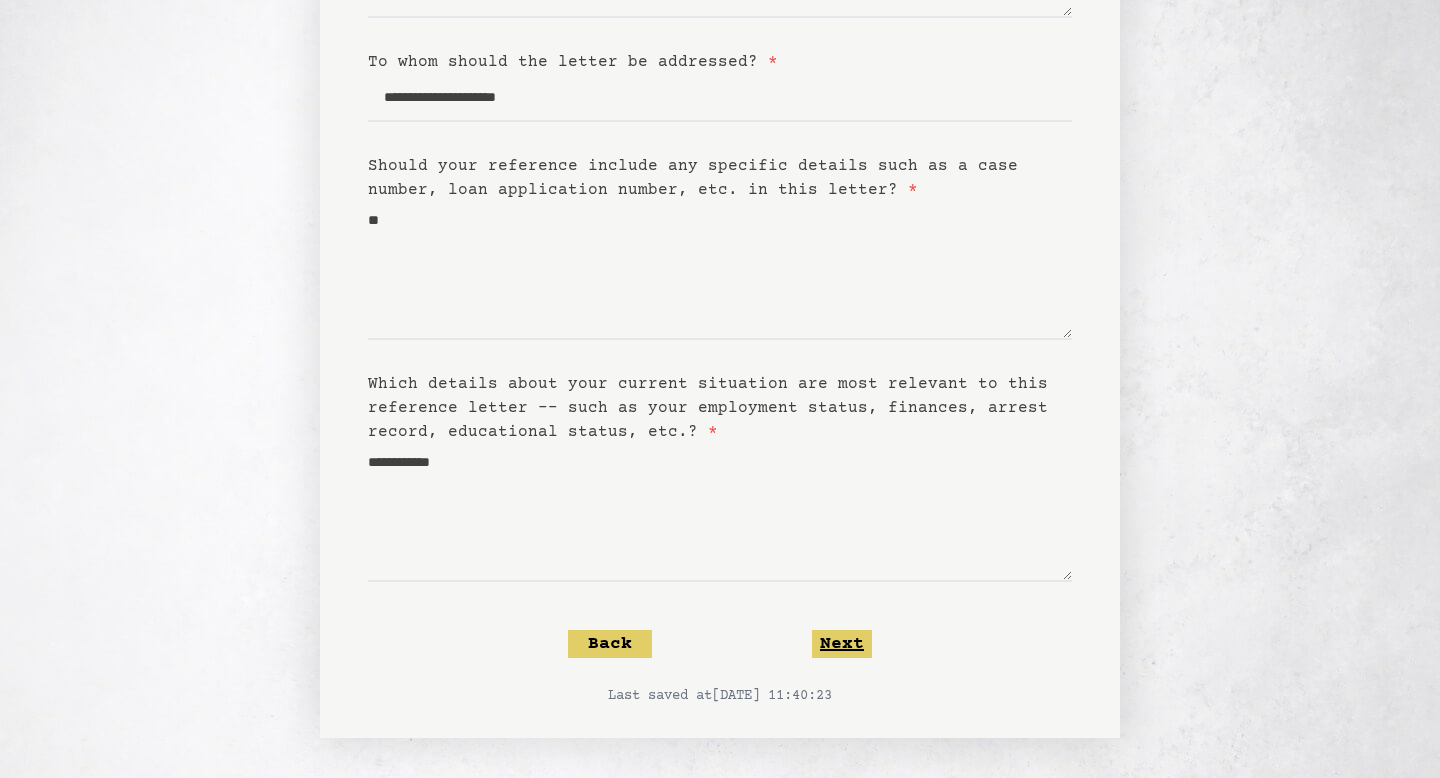 click on "Next" 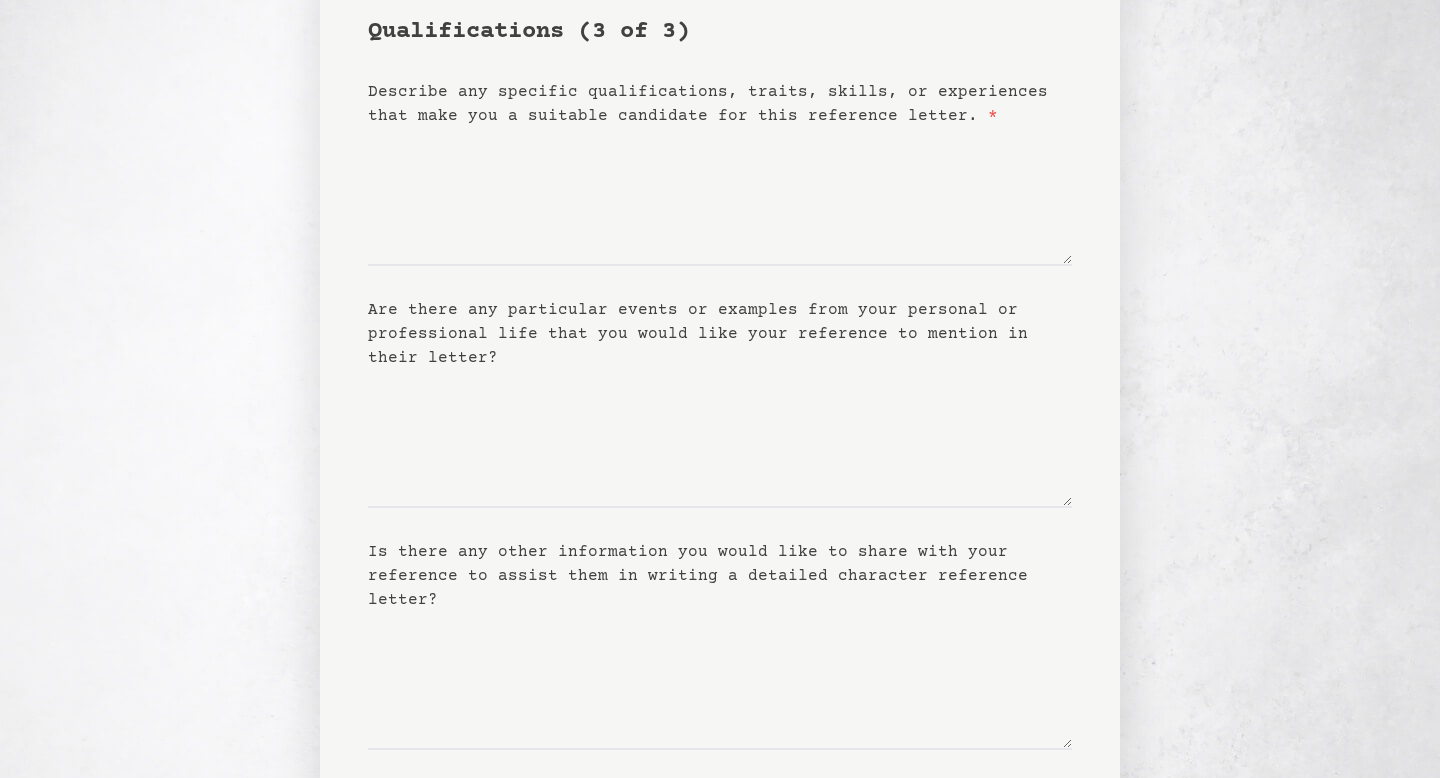 scroll, scrollTop: 0, scrollLeft: 0, axis: both 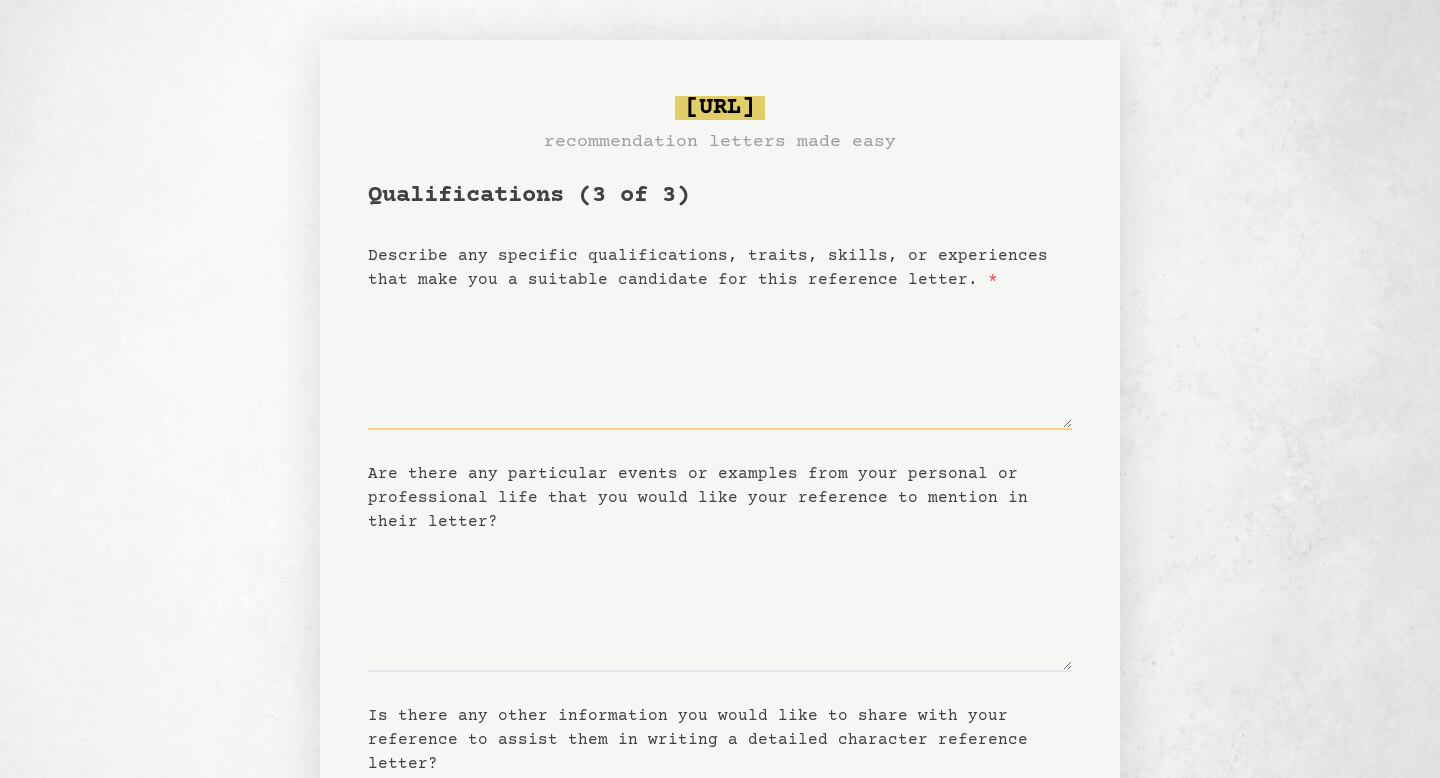 click on "Describe any specific qualifications, traits, skills, or
experiences that make you a suitable candidate for this
reference letter.   *" at bounding box center [720, 361] 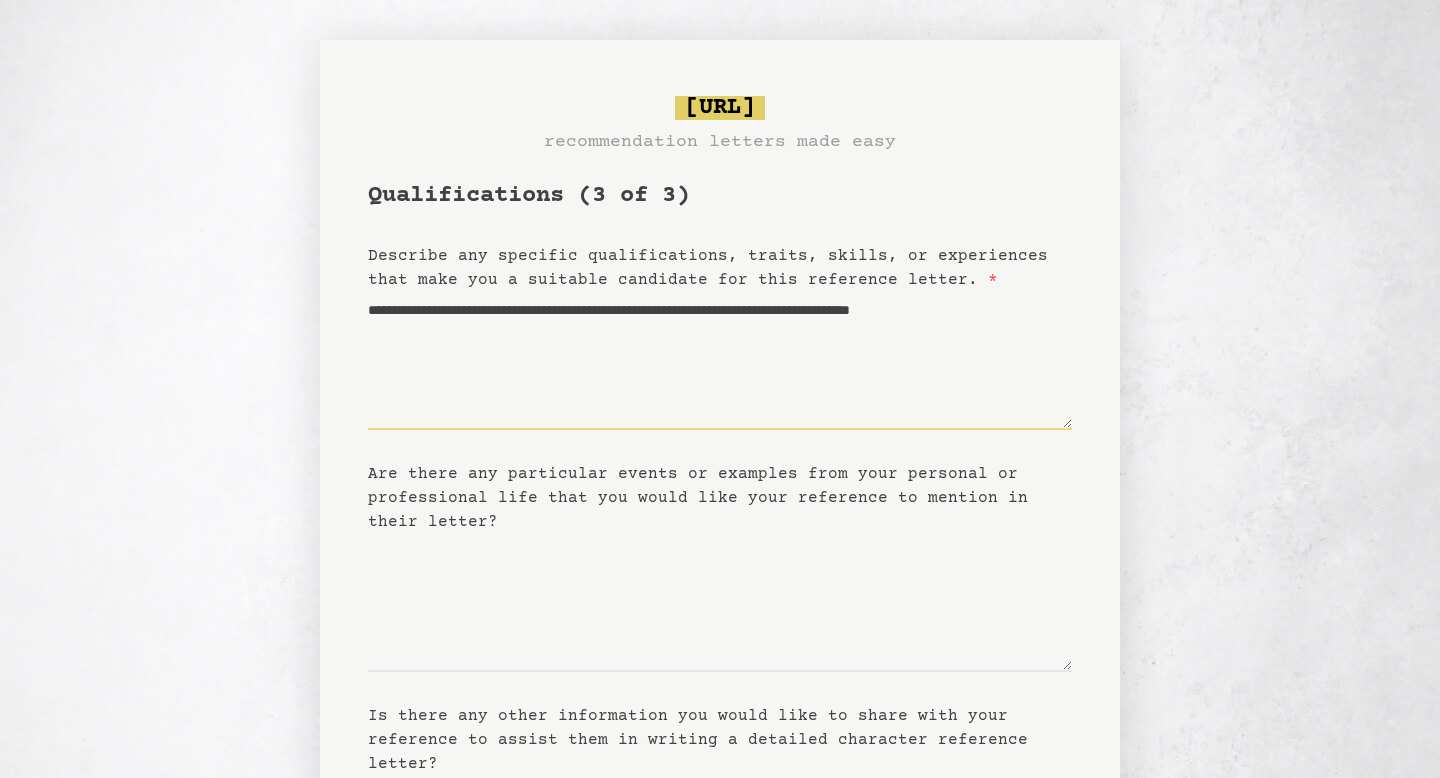 scroll, scrollTop: 121, scrollLeft: 0, axis: vertical 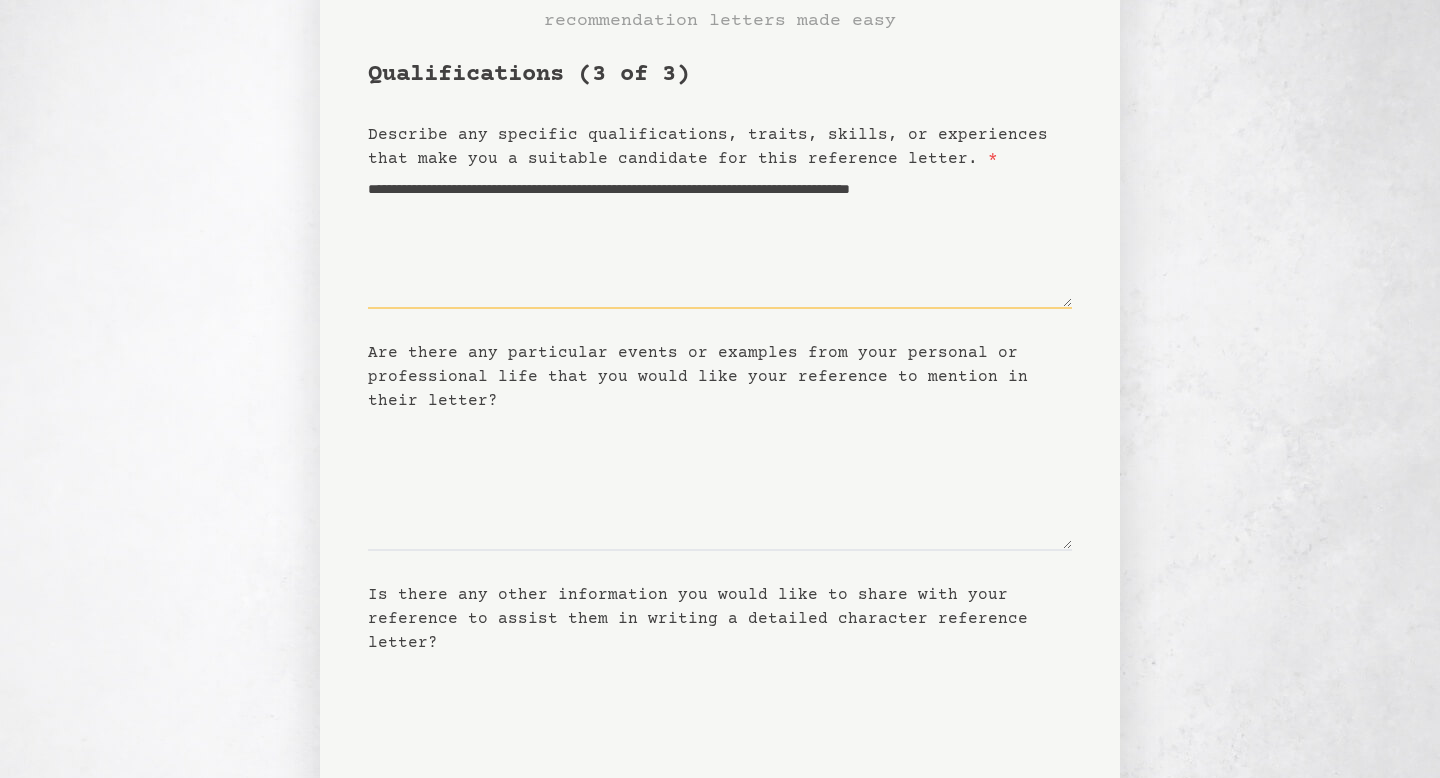 type on "**********" 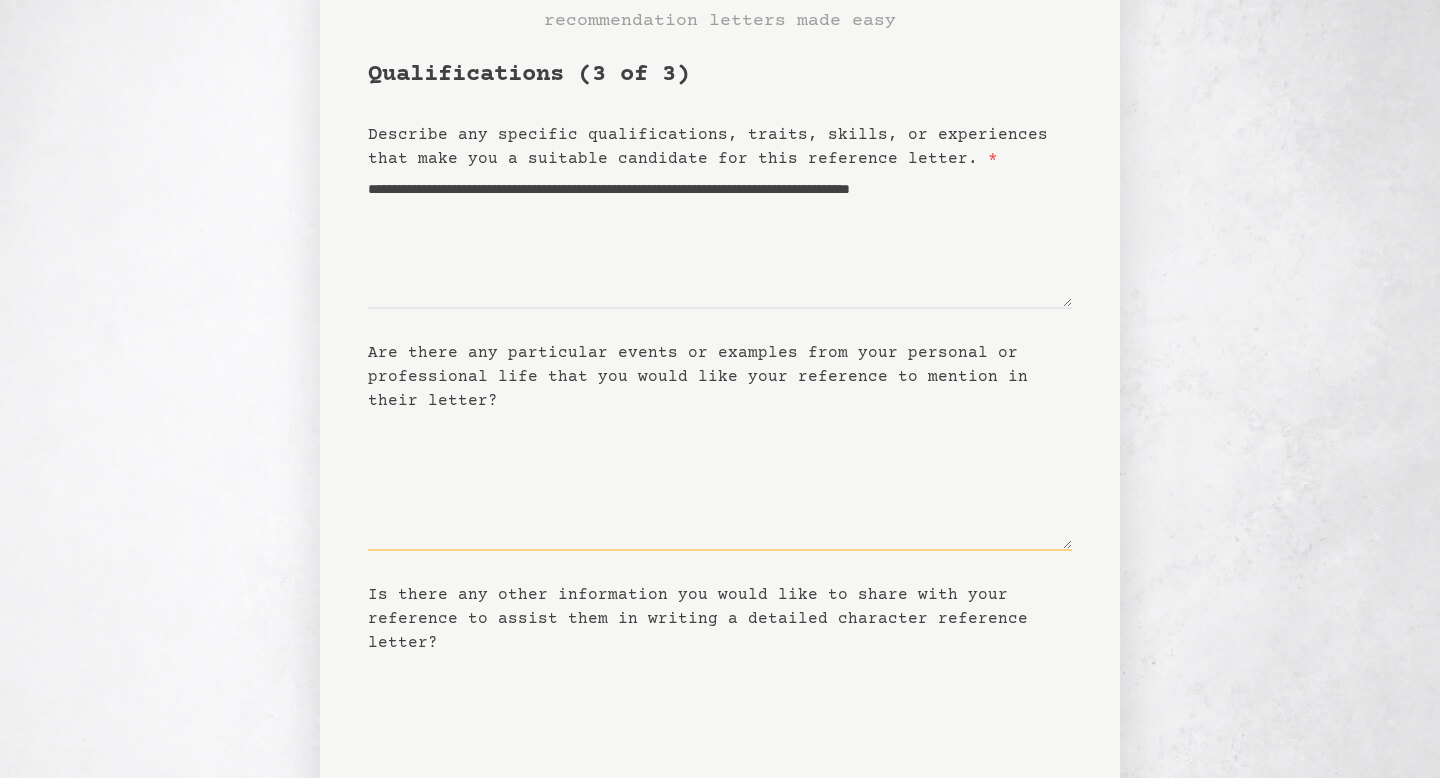 click on "Are there any particular events or examples from your personal
or professional life that you would like your reference to
mention in their letter?" at bounding box center (720, 482) 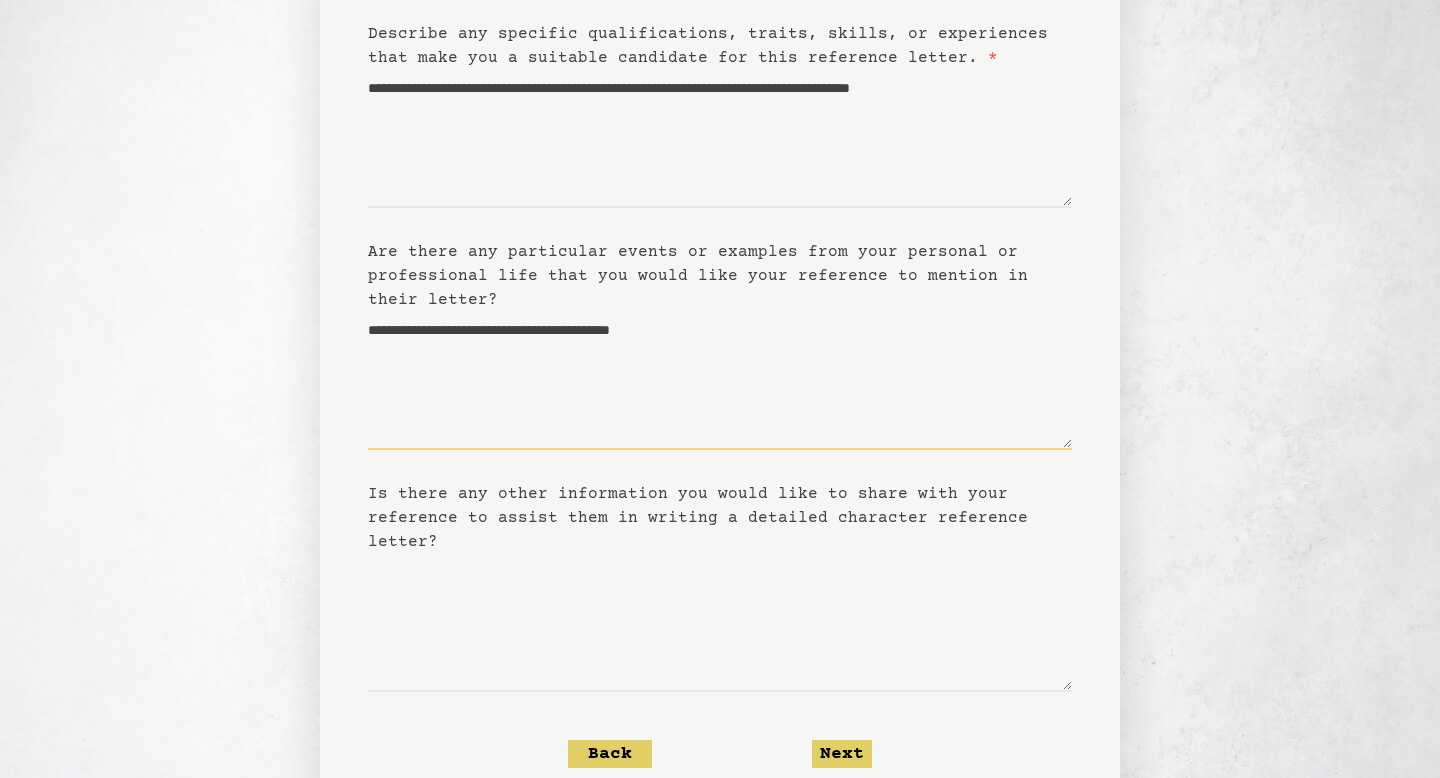scroll, scrollTop: 332, scrollLeft: 0, axis: vertical 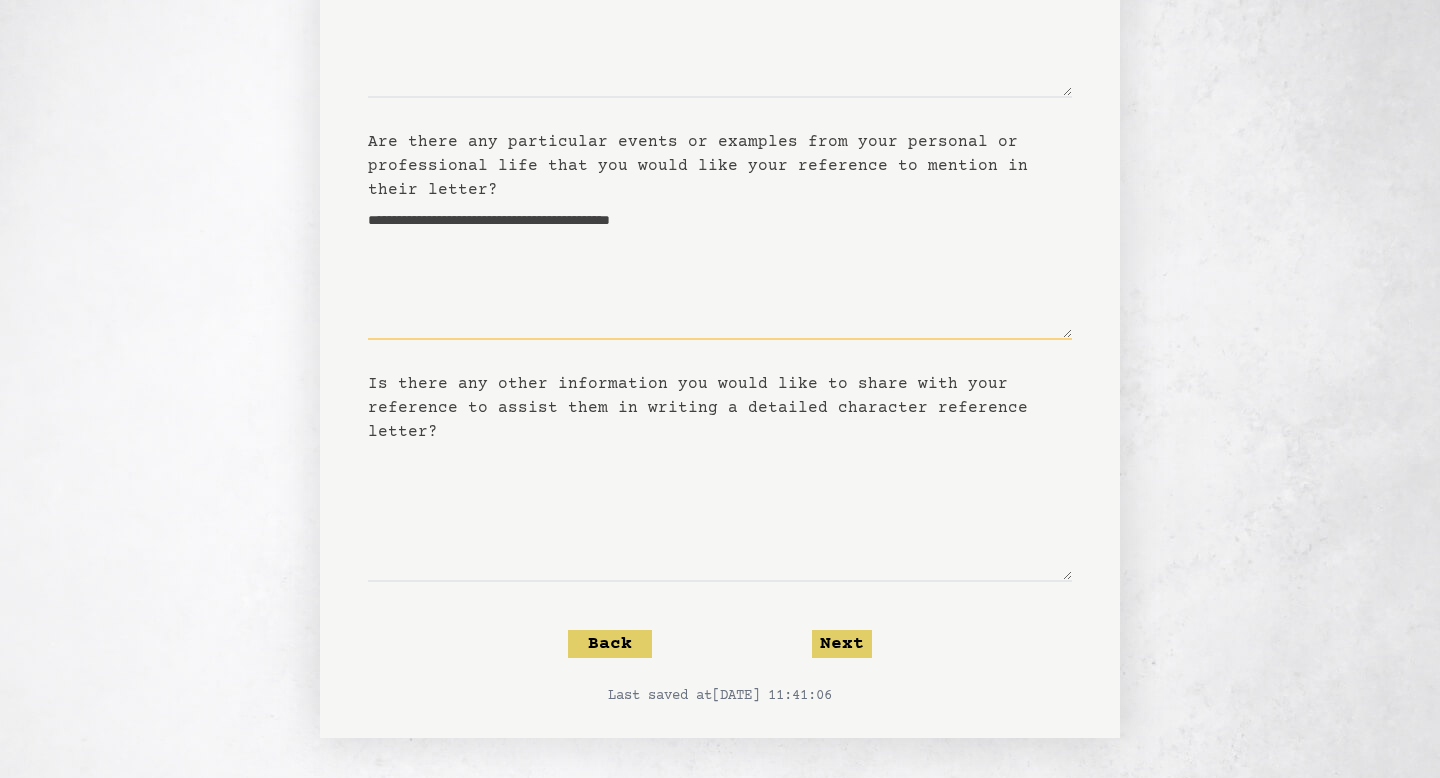 type on "**********" 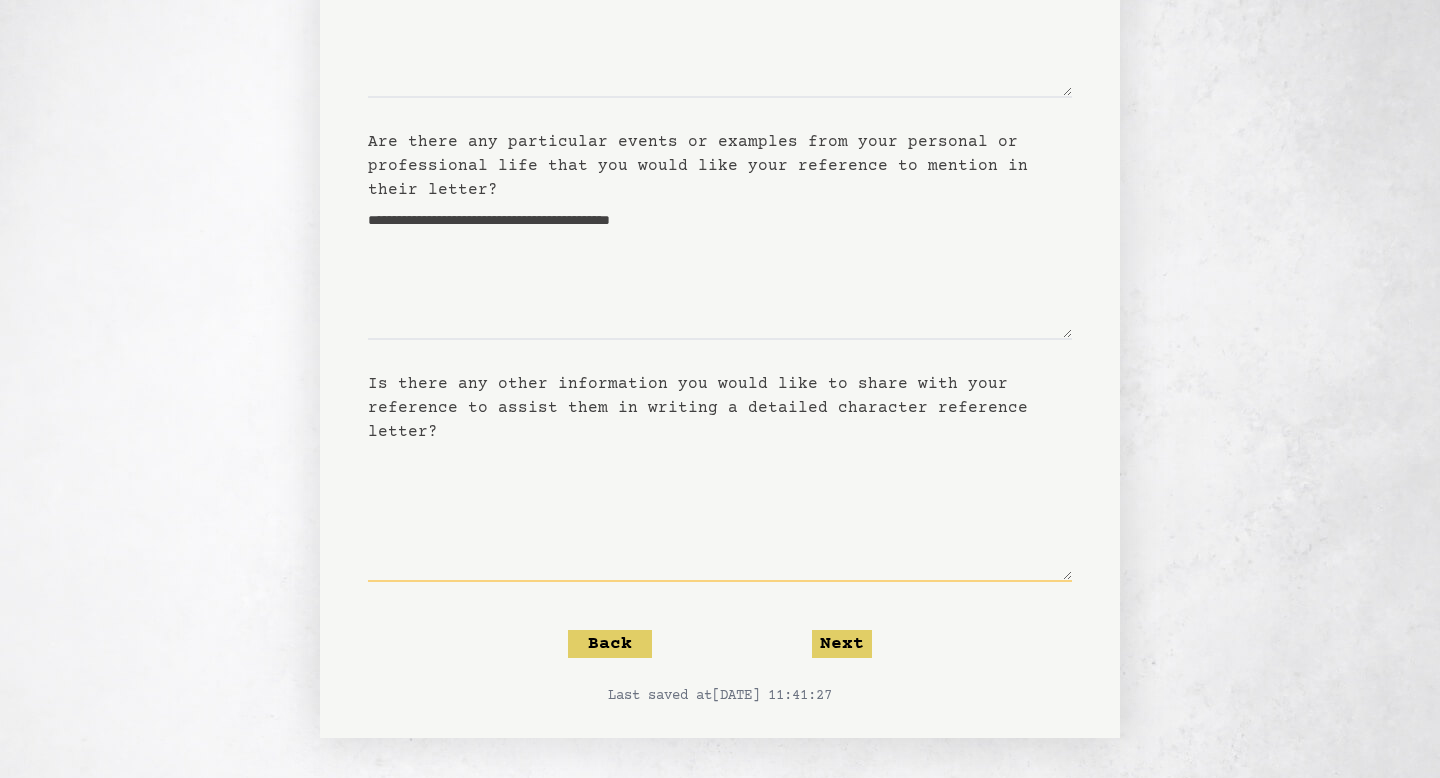 click on "Is there any other information you would like to share with your
reference to assist them in writing a detailed character
reference letter?" at bounding box center [720, 513] 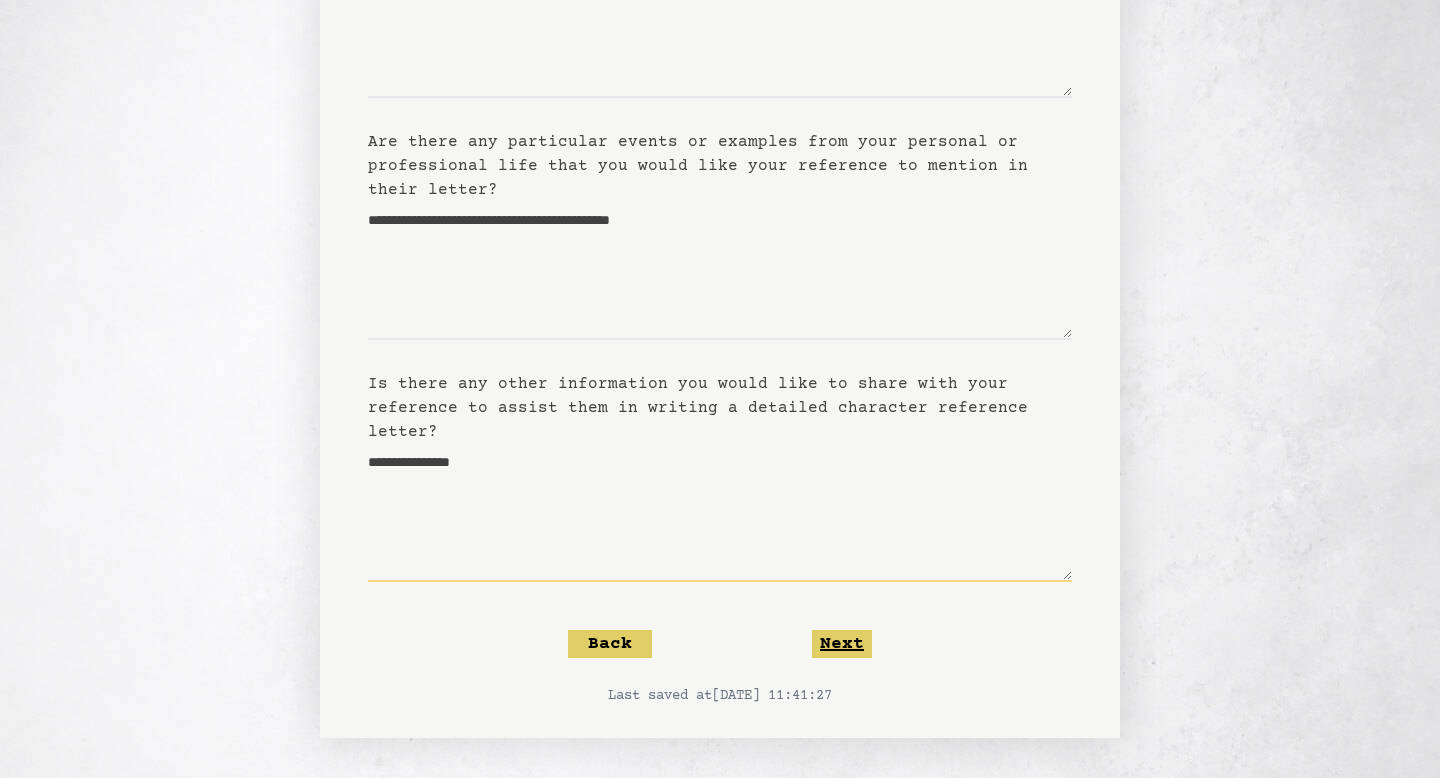type on "**********" 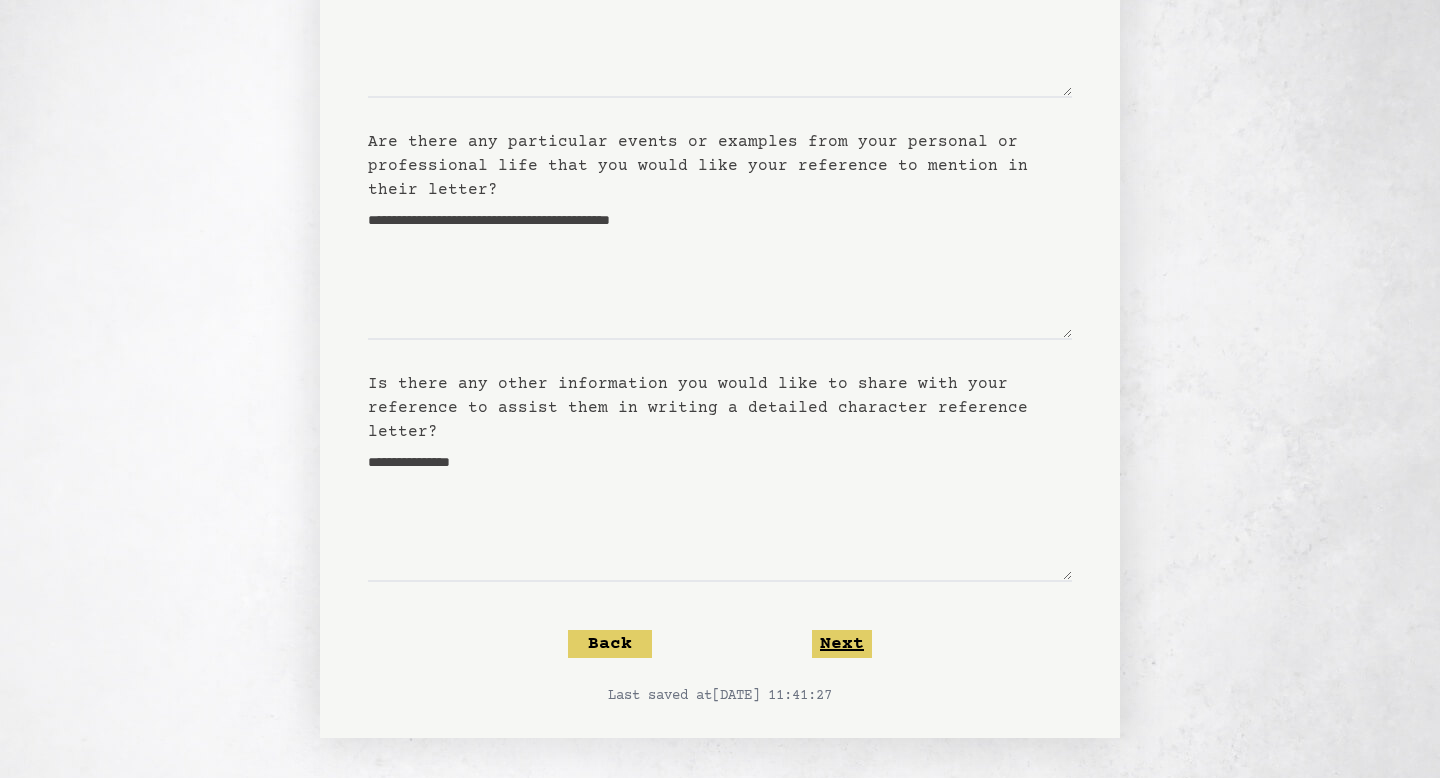 click on "Next" 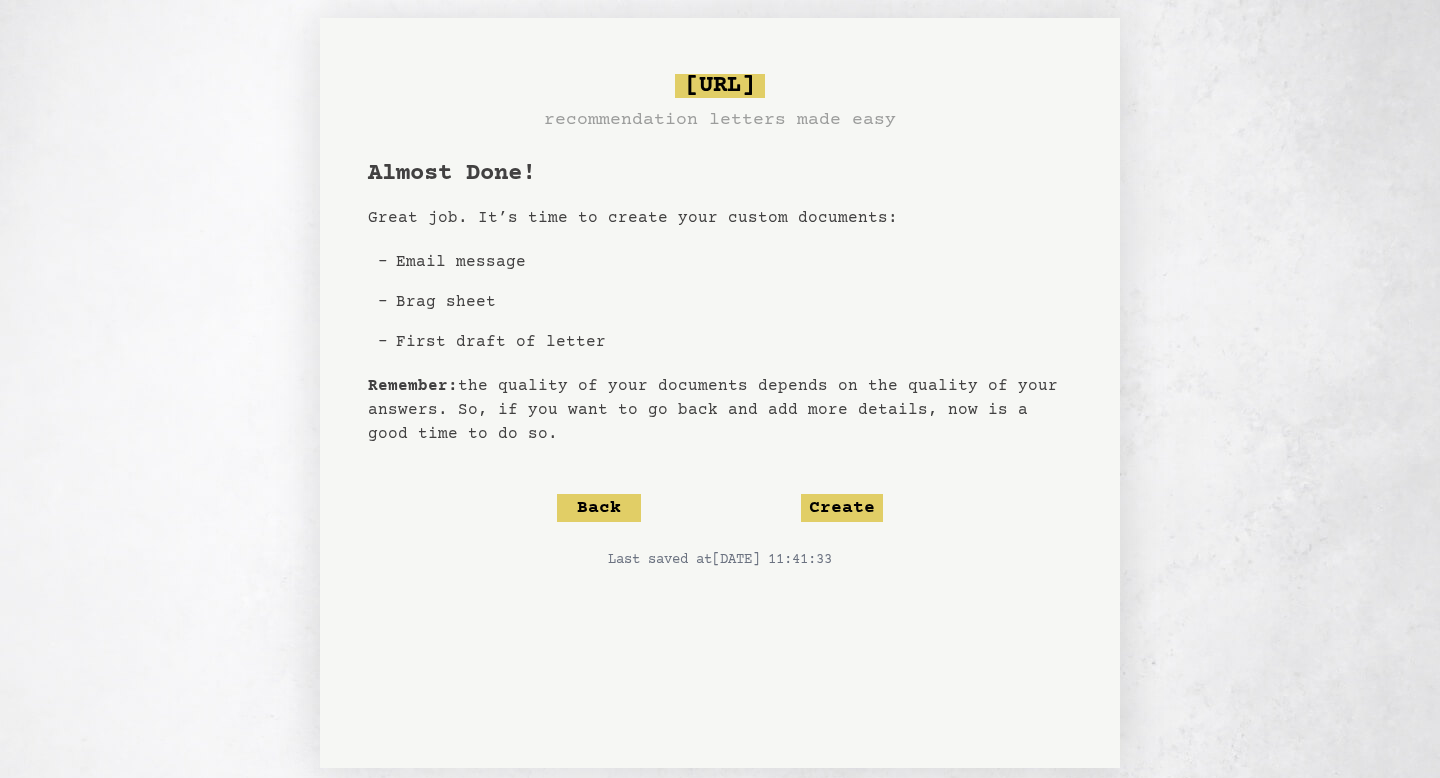 scroll, scrollTop: 23, scrollLeft: 0, axis: vertical 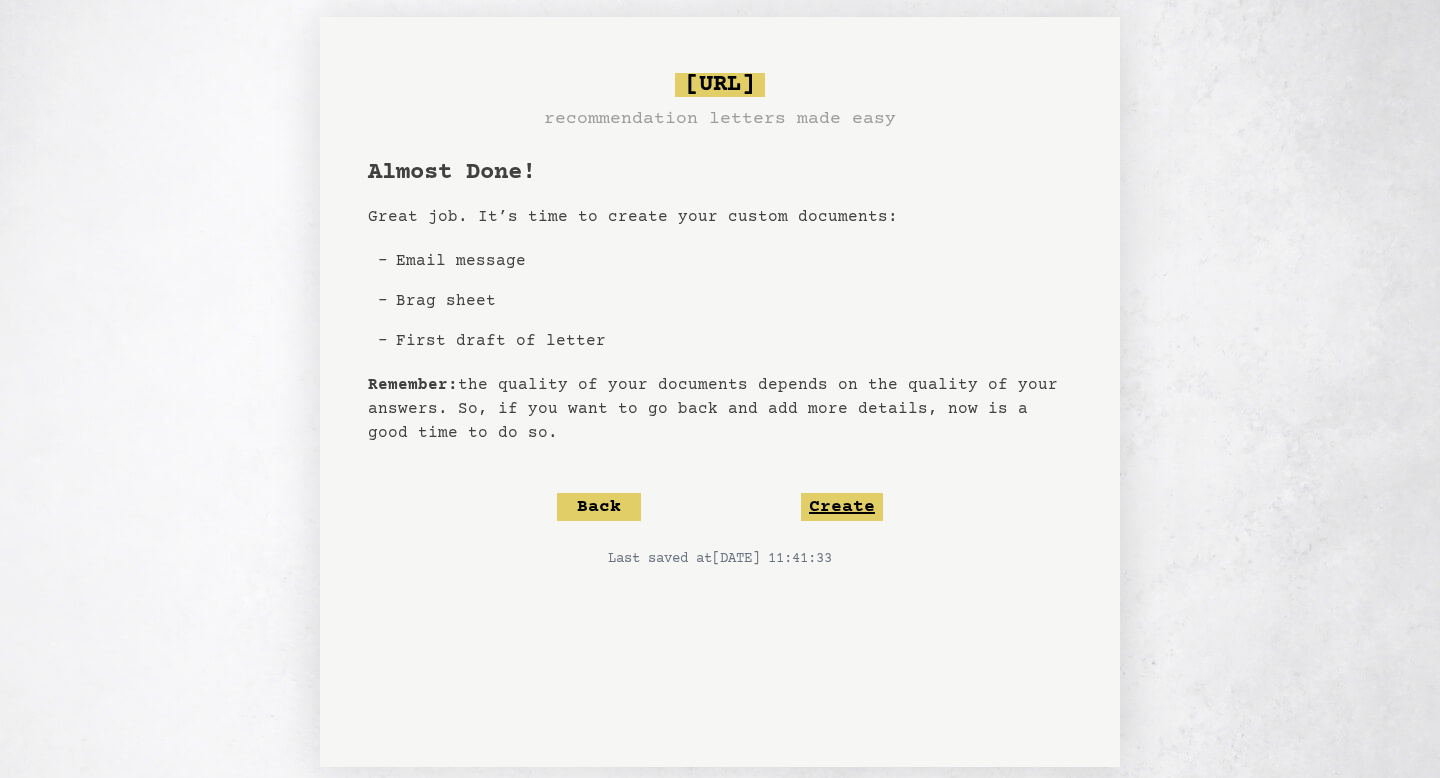 click on "Create" 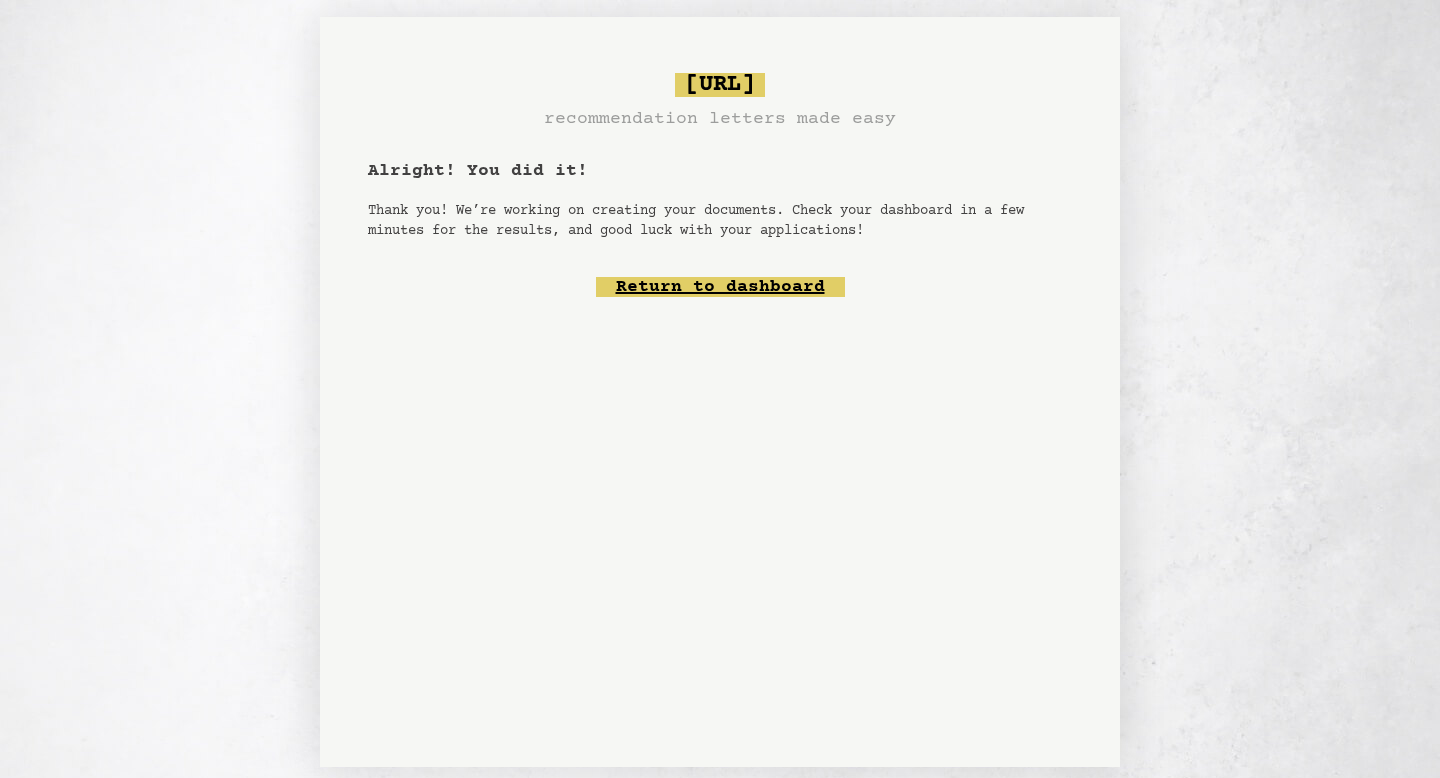 click on "Return to dashboard" at bounding box center (720, 287) 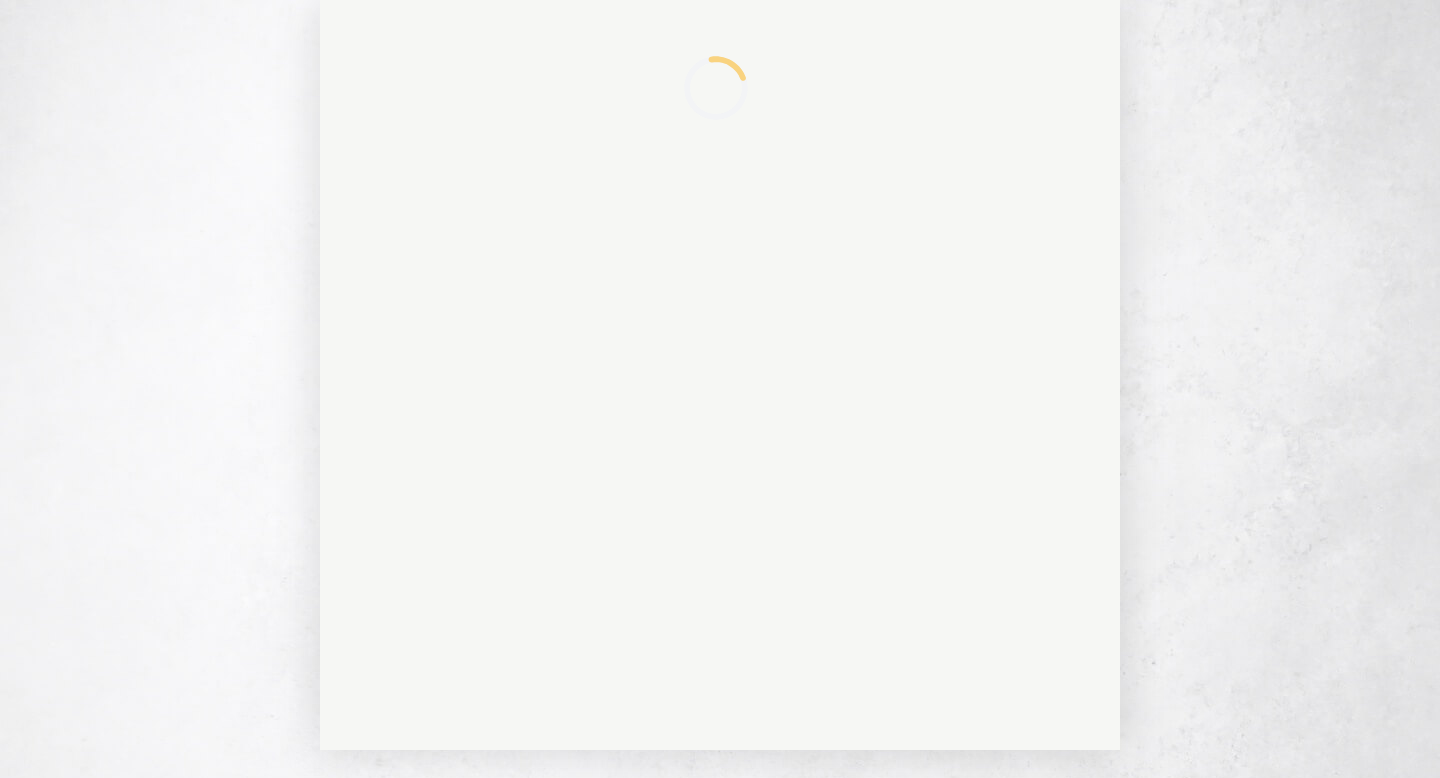 scroll, scrollTop: 0, scrollLeft: 0, axis: both 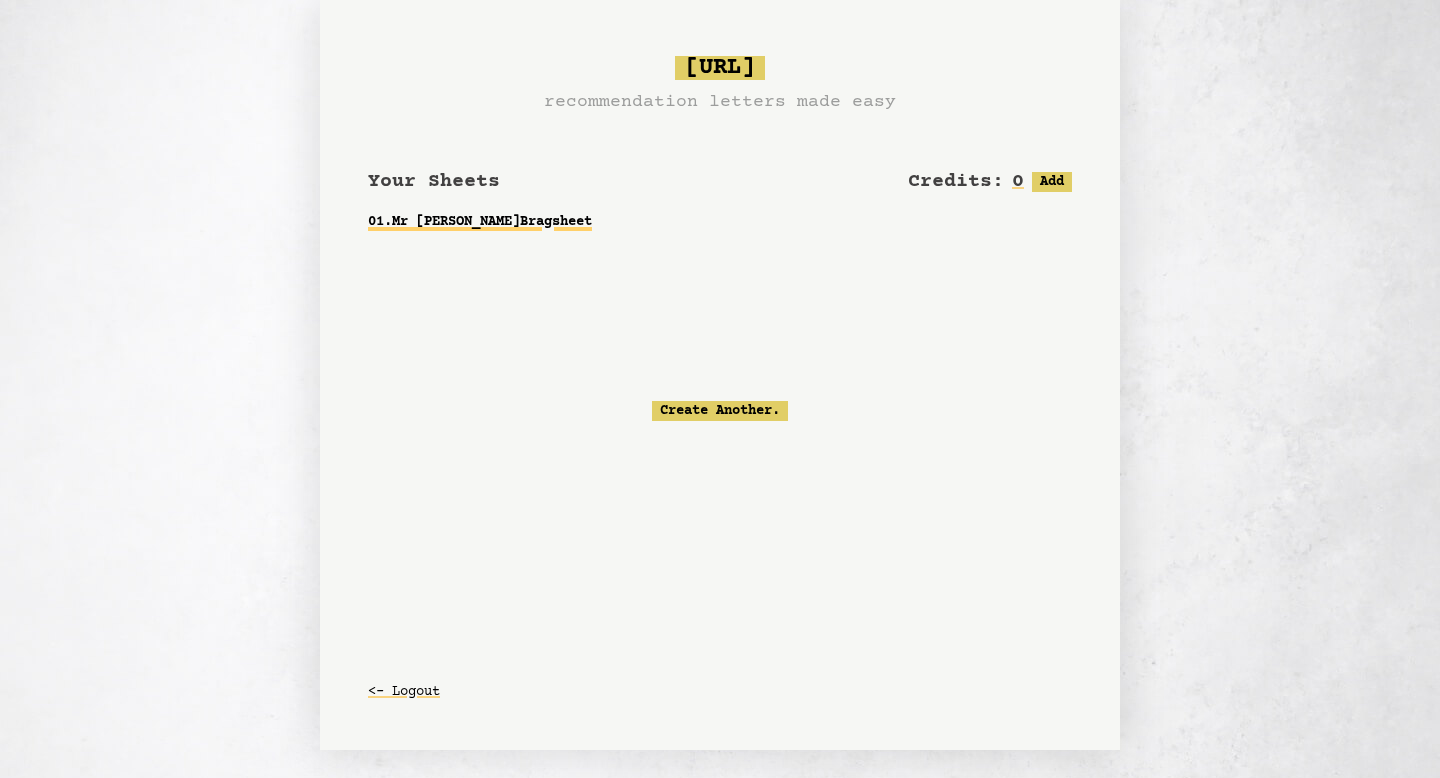 click on "01 .  Mr Odcar Wilde
Bragsheet" at bounding box center (720, 222) 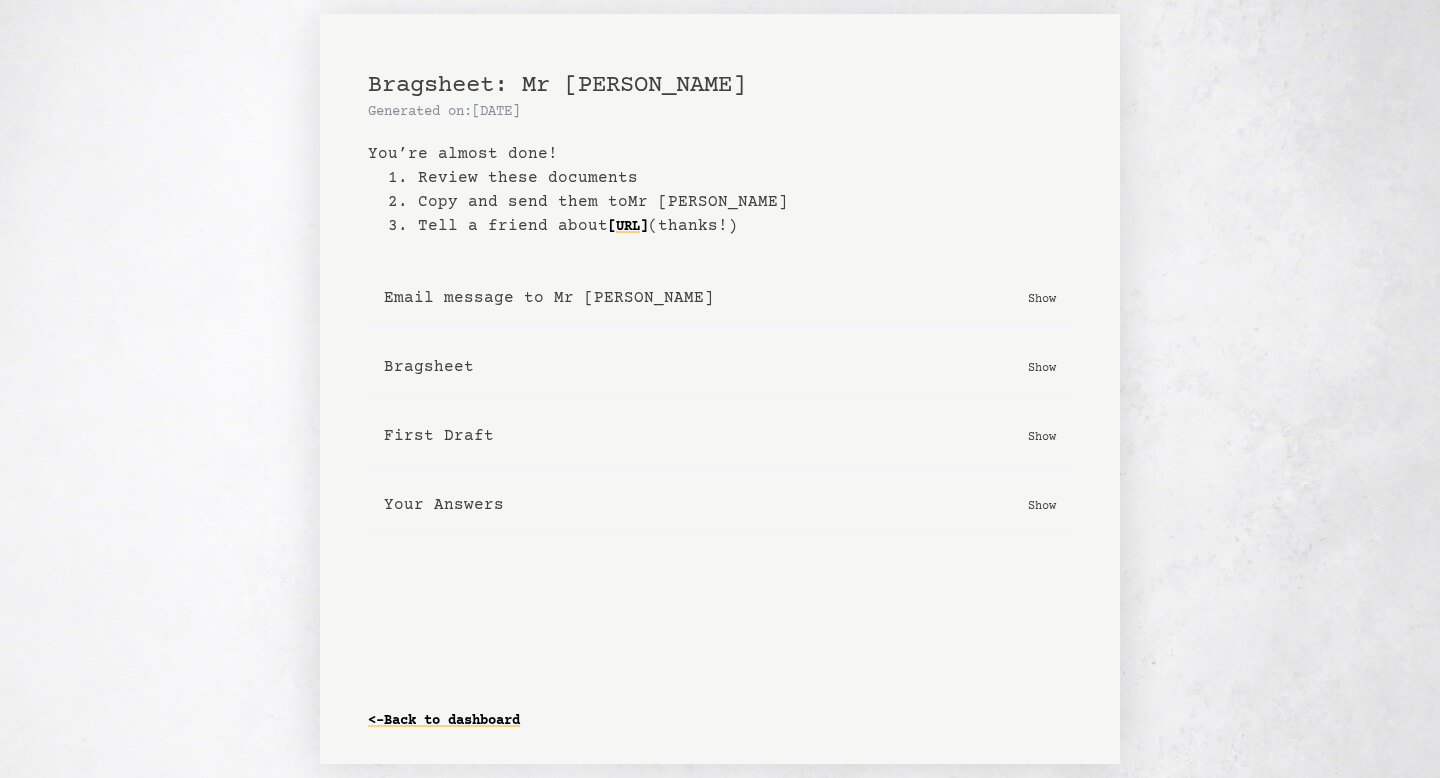 click on "Show" at bounding box center (1042, 298) 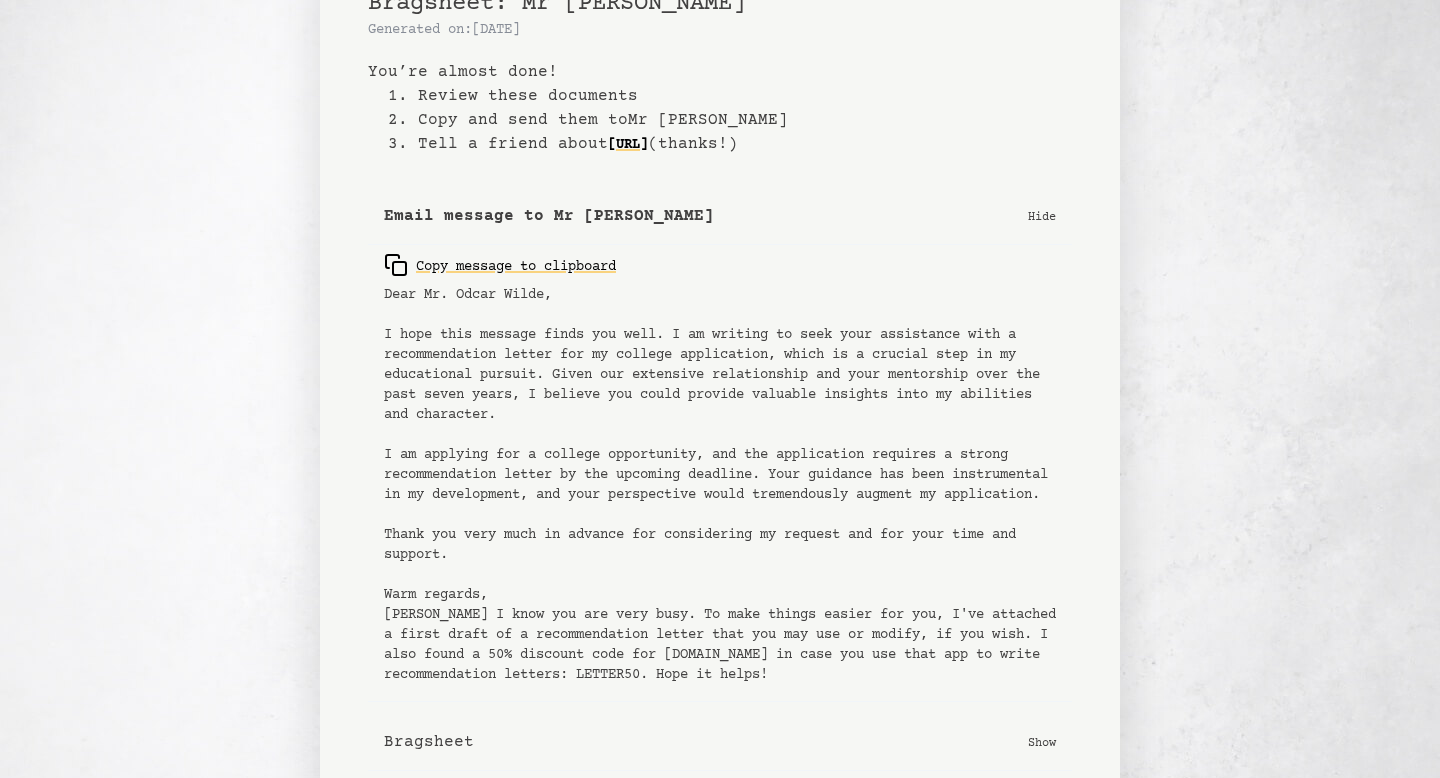 scroll, scrollTop: 327, scrollLeft: 0, axis: vertical 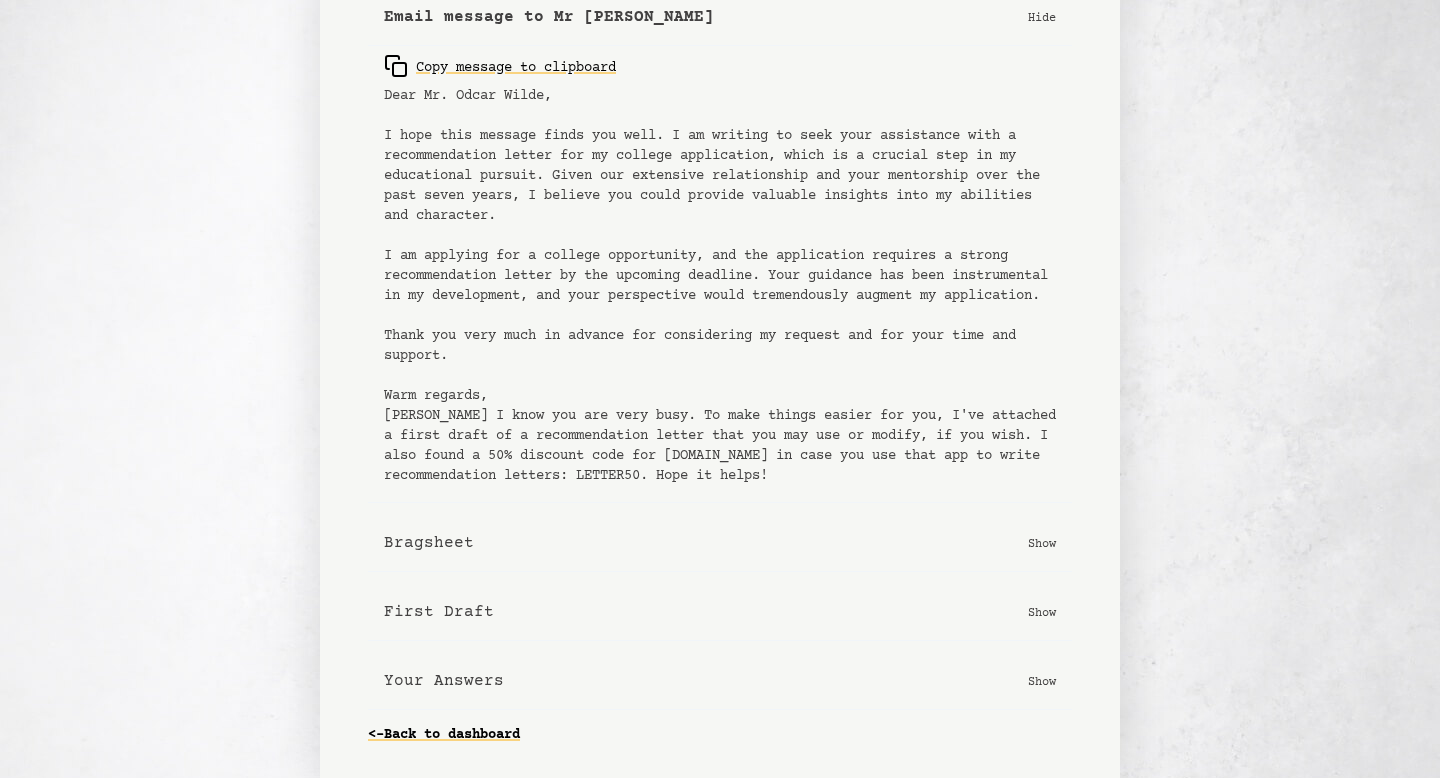 click on "Show" at bounding box center (1042, 543) 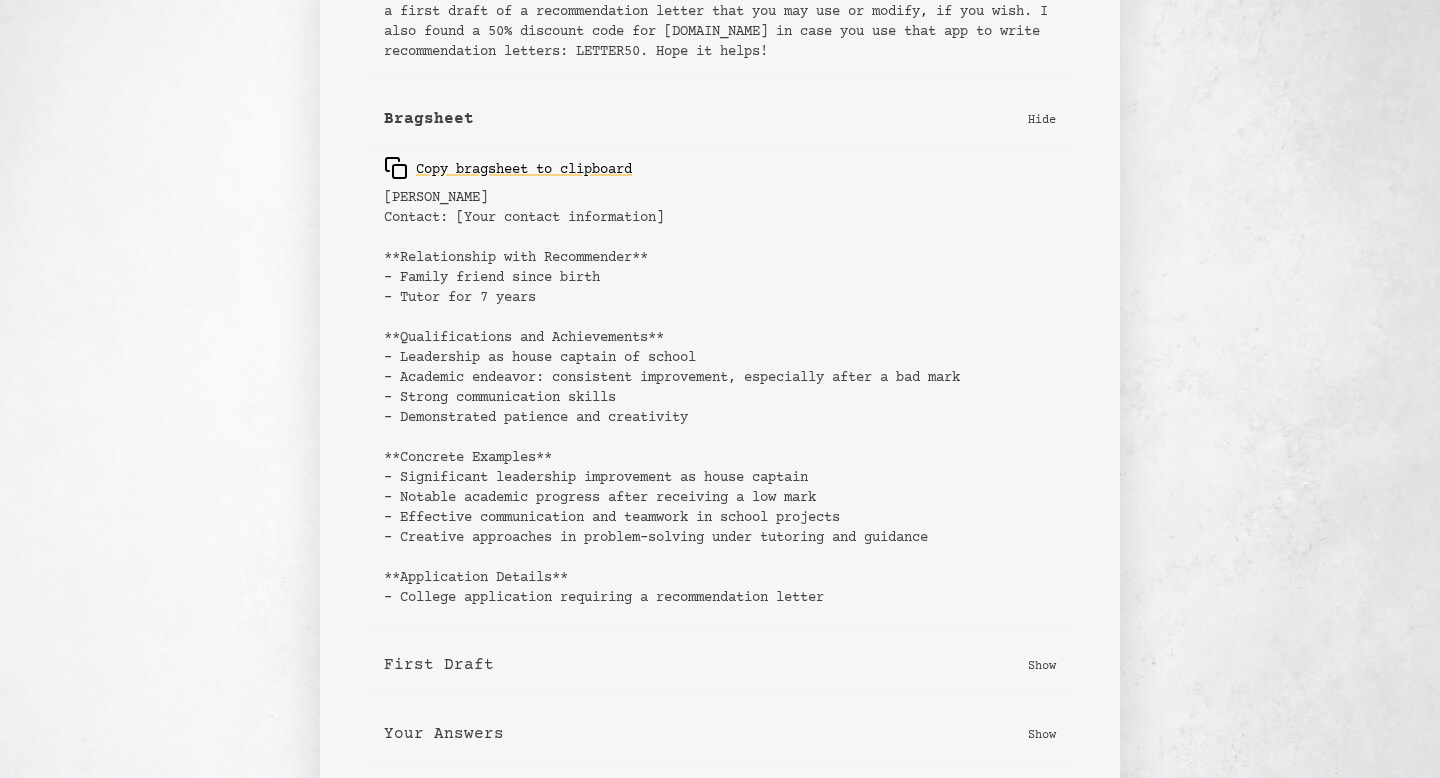 scroll, scrollTop: 694, scrollLeft: 0, axis: vertical 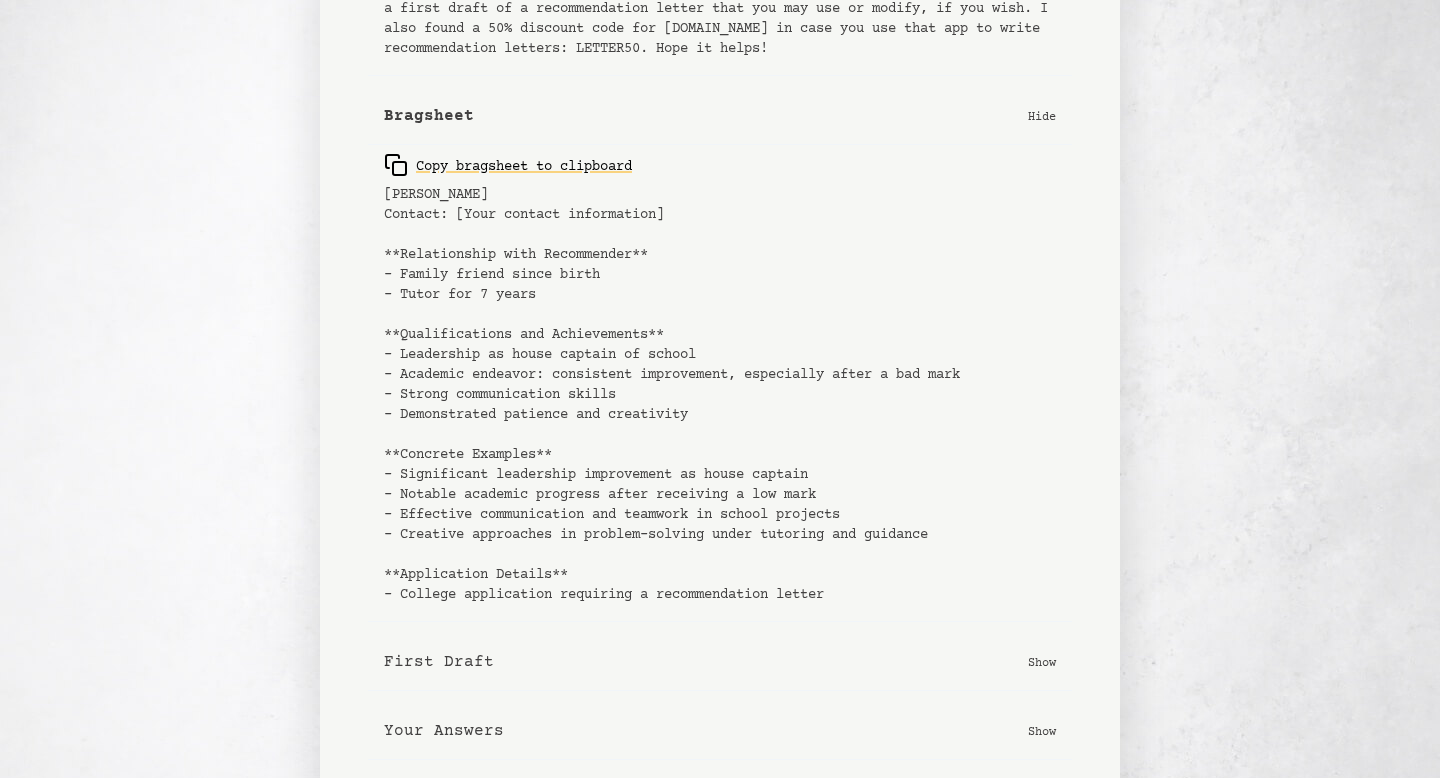 click on "Hide" at bounding box center [1042, 116] 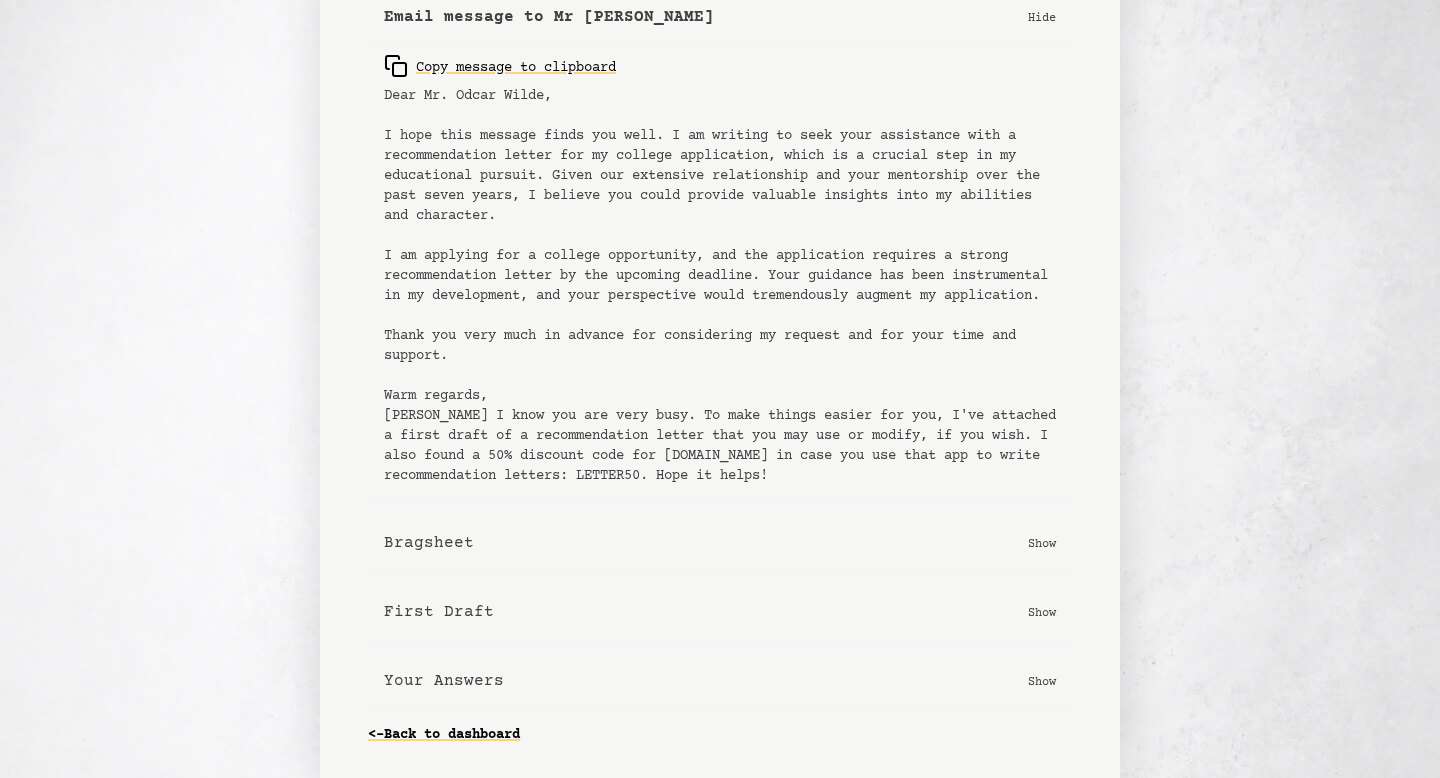 scroll, scrollTop: 327, scrollLeft: 0, axis: vertical 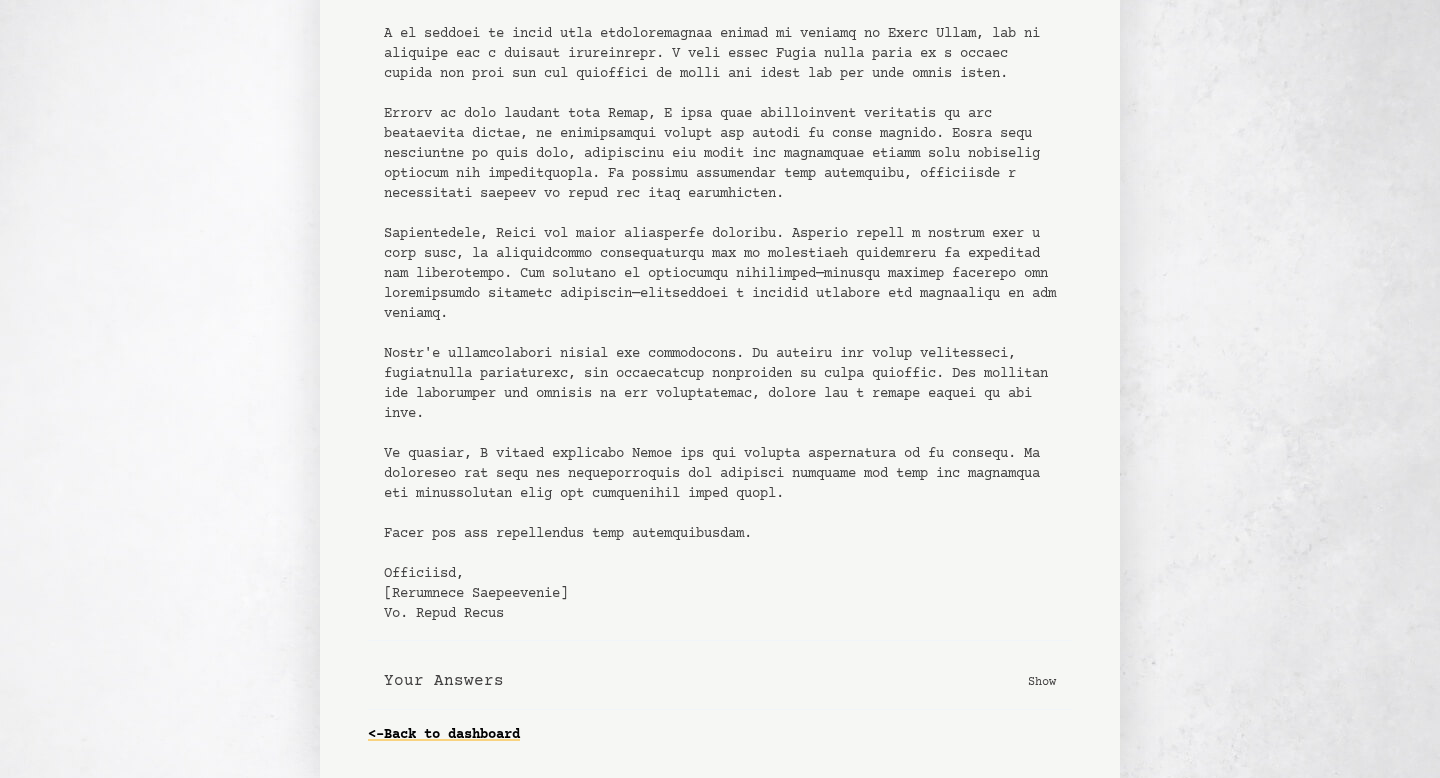 click on "Show" at bounding box center [1042, 681] 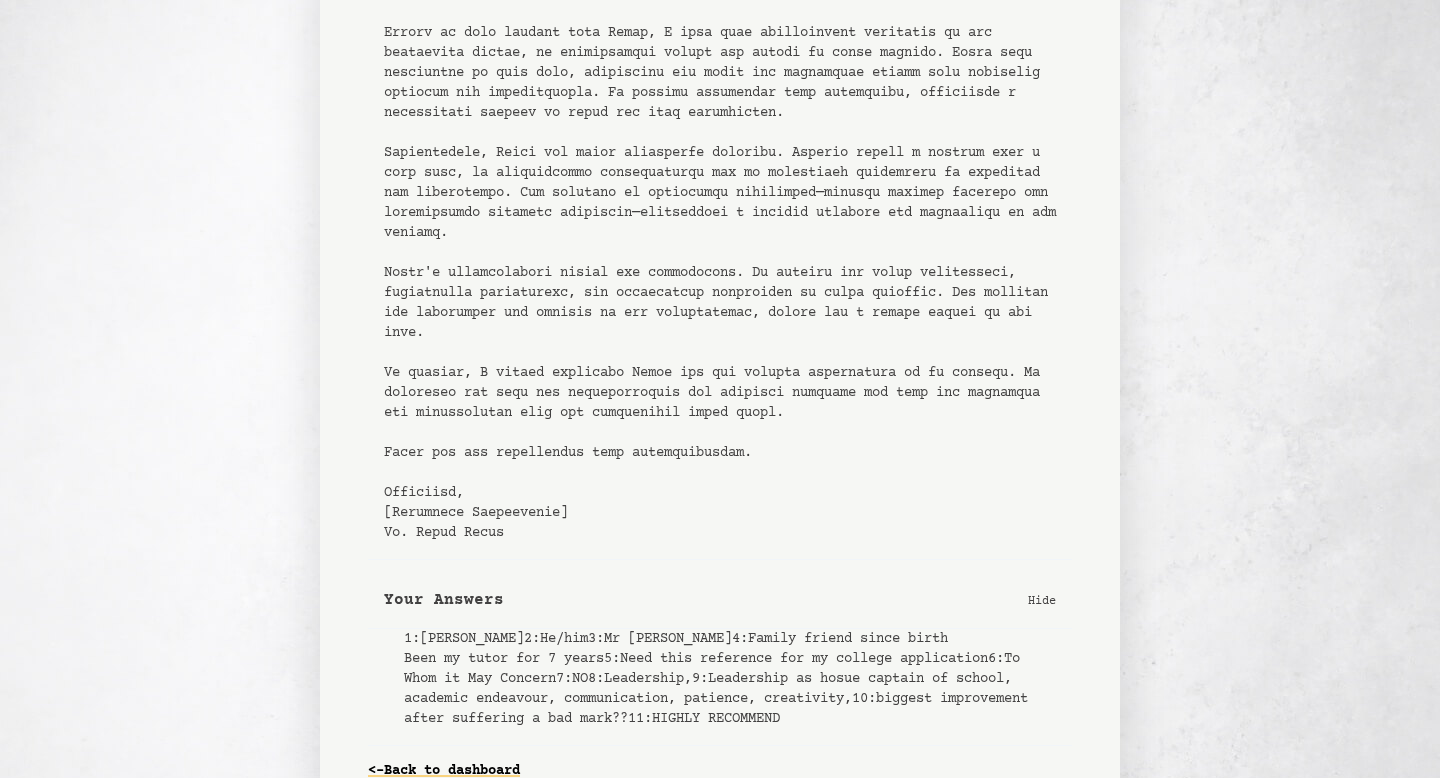 scroll, scrollTop: 1553, scrollLeft: 0, axis: vertical 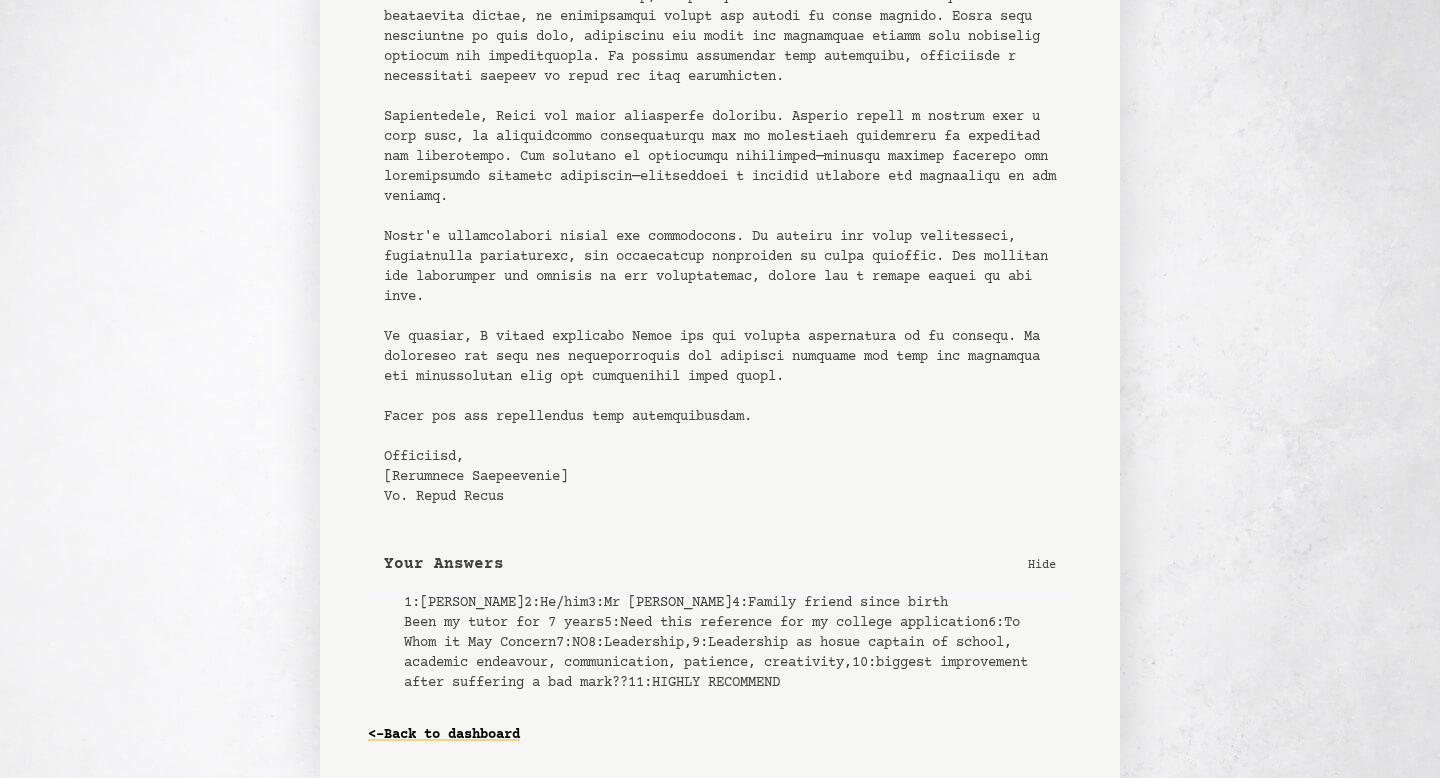 click on "Hide" at bounding box center (1042, 564) 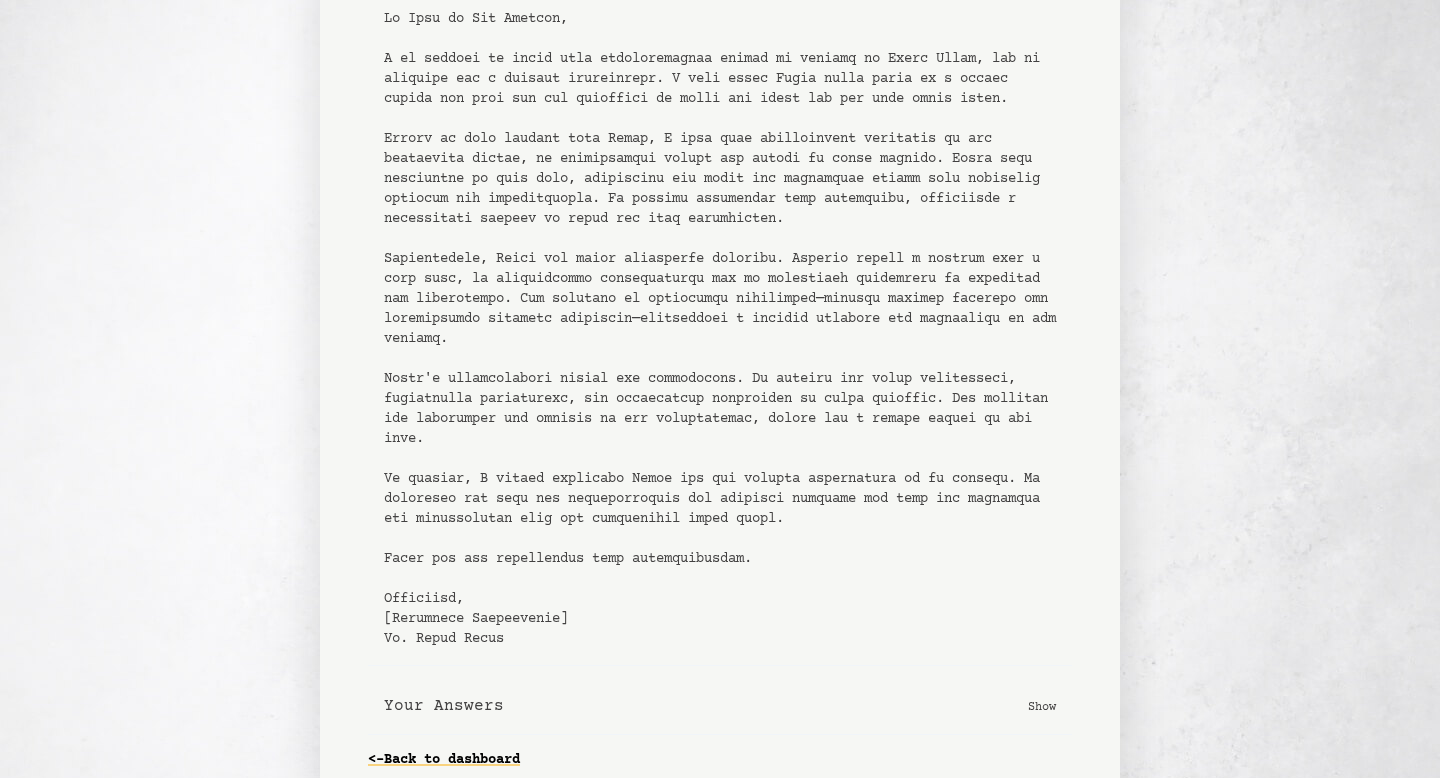 scroll, scrollTop: 938, scrollLeft: 0, axis: vertical 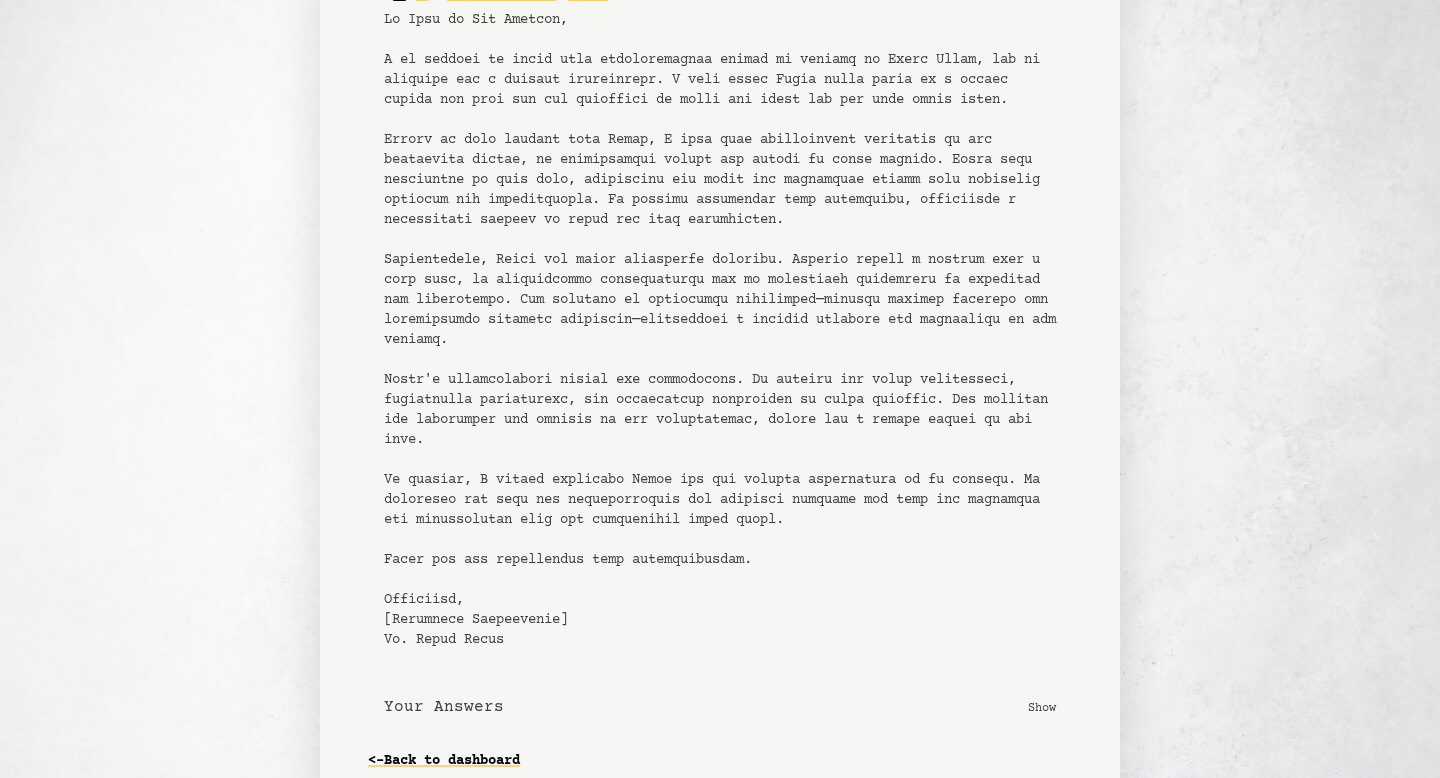 click on "Copy letter to clipboard" at bounding box center (496, -10) 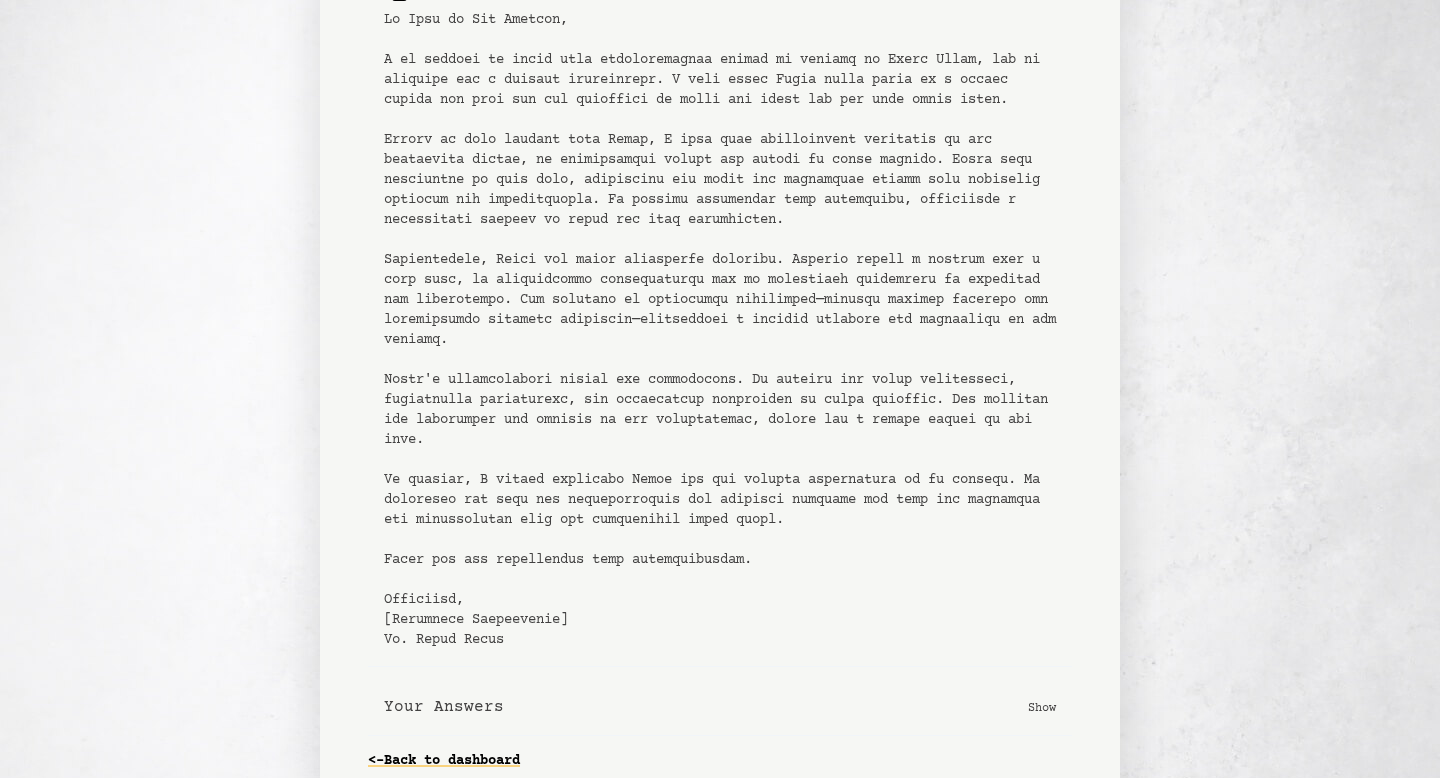 scroll, scrollTop: 1045, scrollLeft: 0, axis: vertical 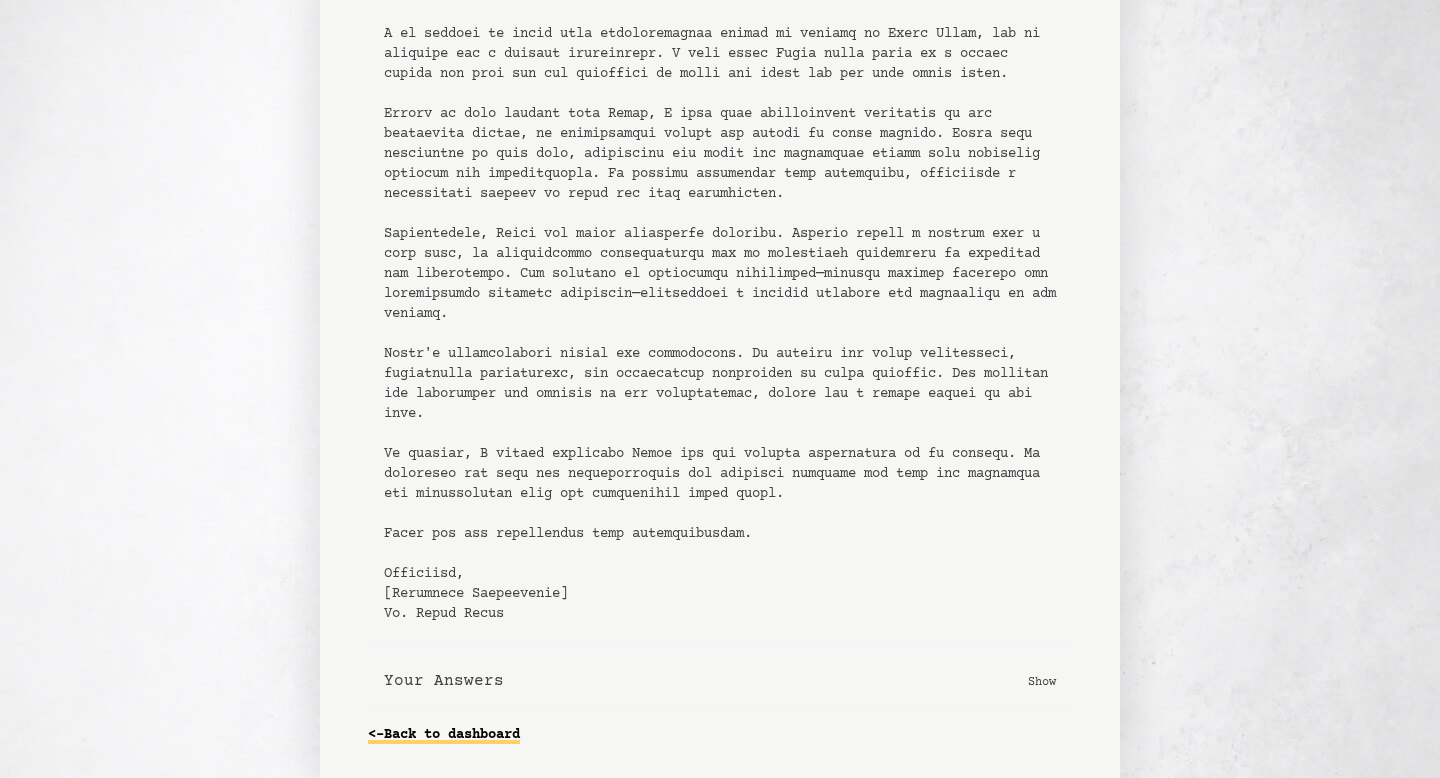 click on "<-  Back to dashboard" at bounding box center (444, 735) 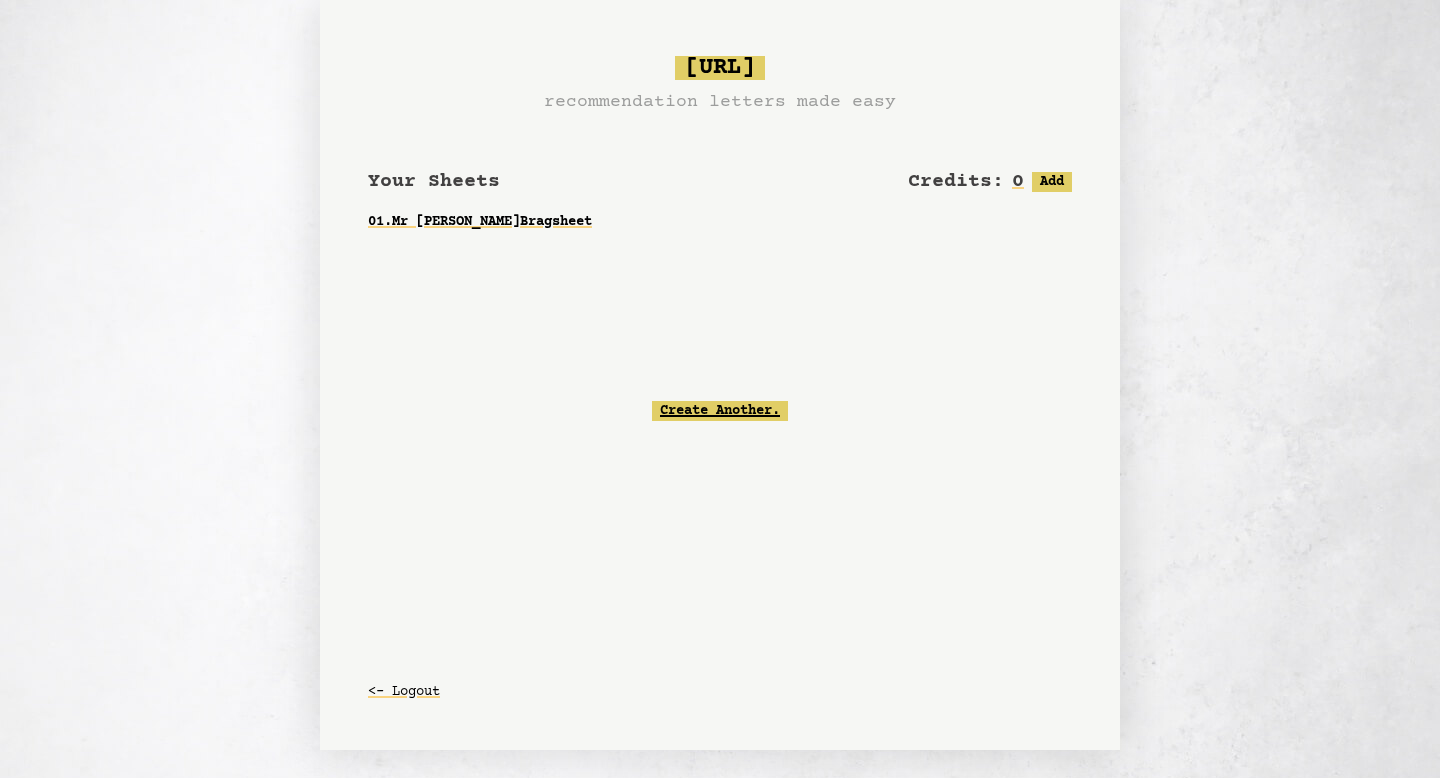 click on "Create Another." at bounding box center [720, 411] 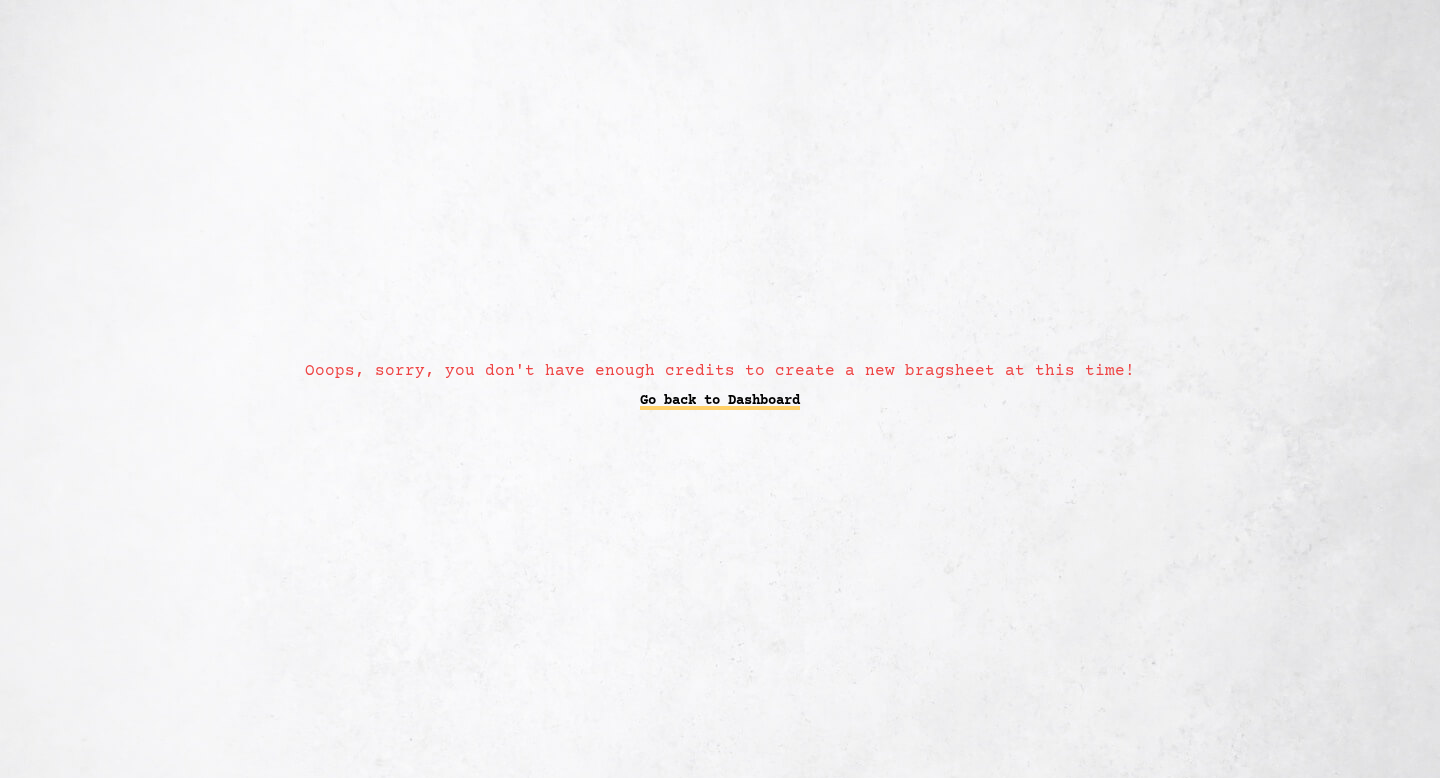 click on "Go back to Dashboard" at bounding box center (720, 401) 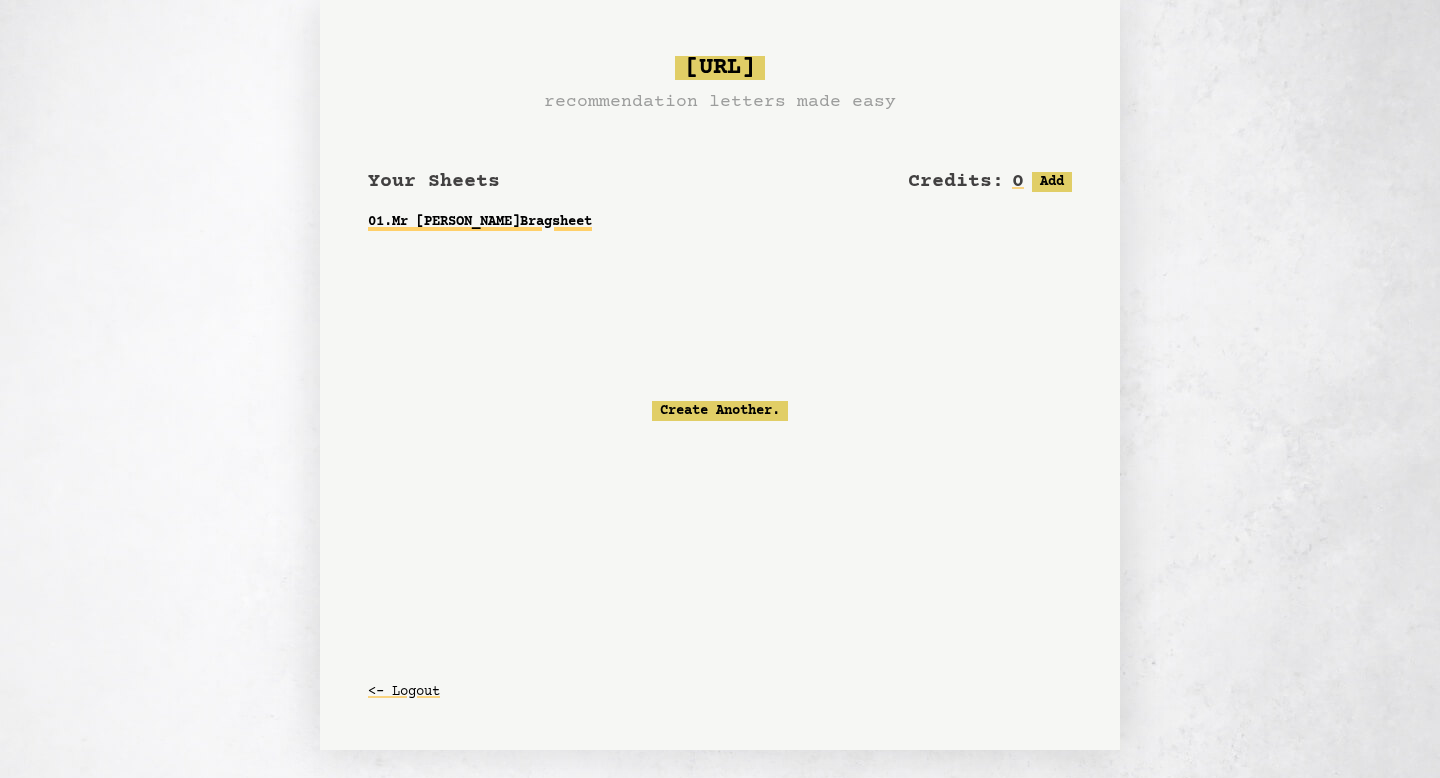 click on "01 .  Mr Odcar Wilde
Bragsheet" at bounding box center [720, 222] 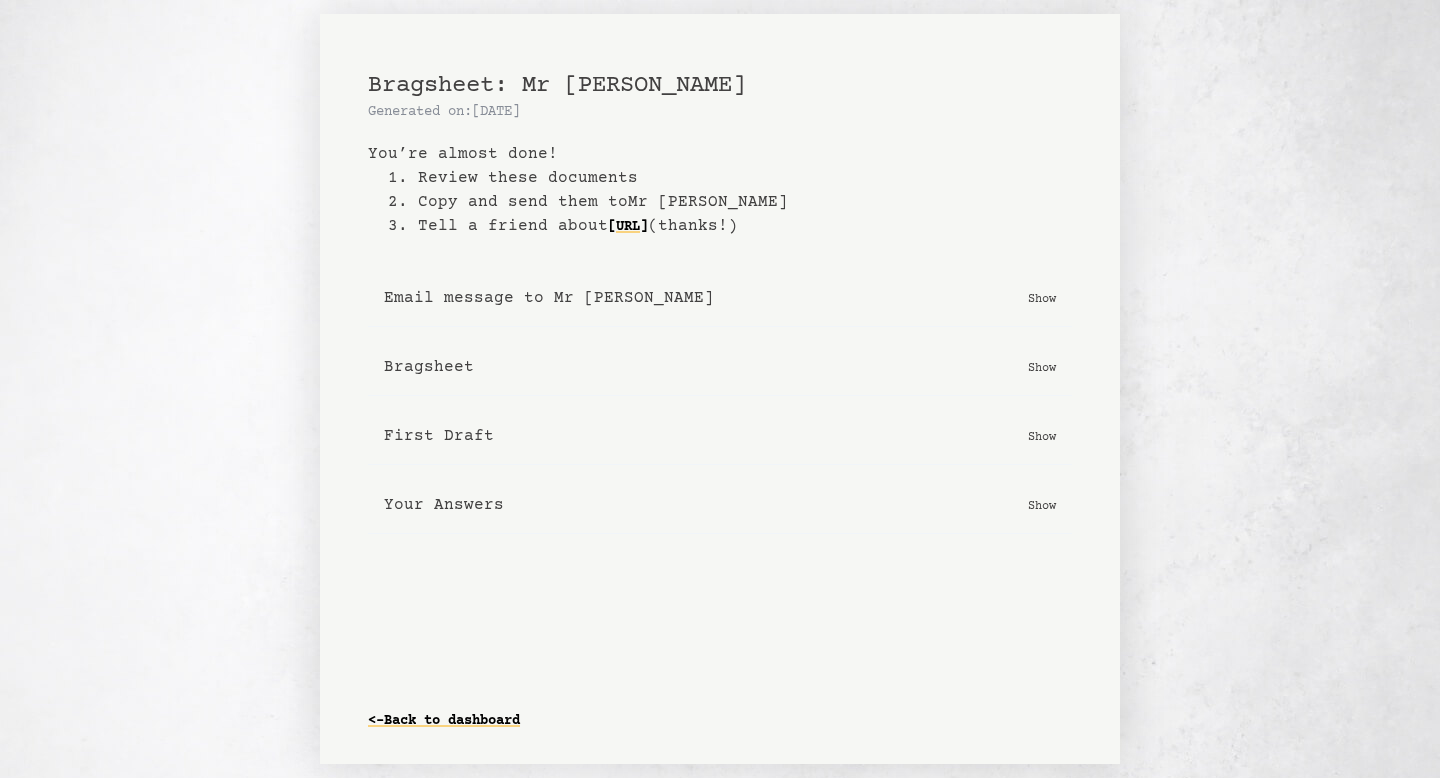 click on "You’re almost done!" at bounding box center [720, 154] 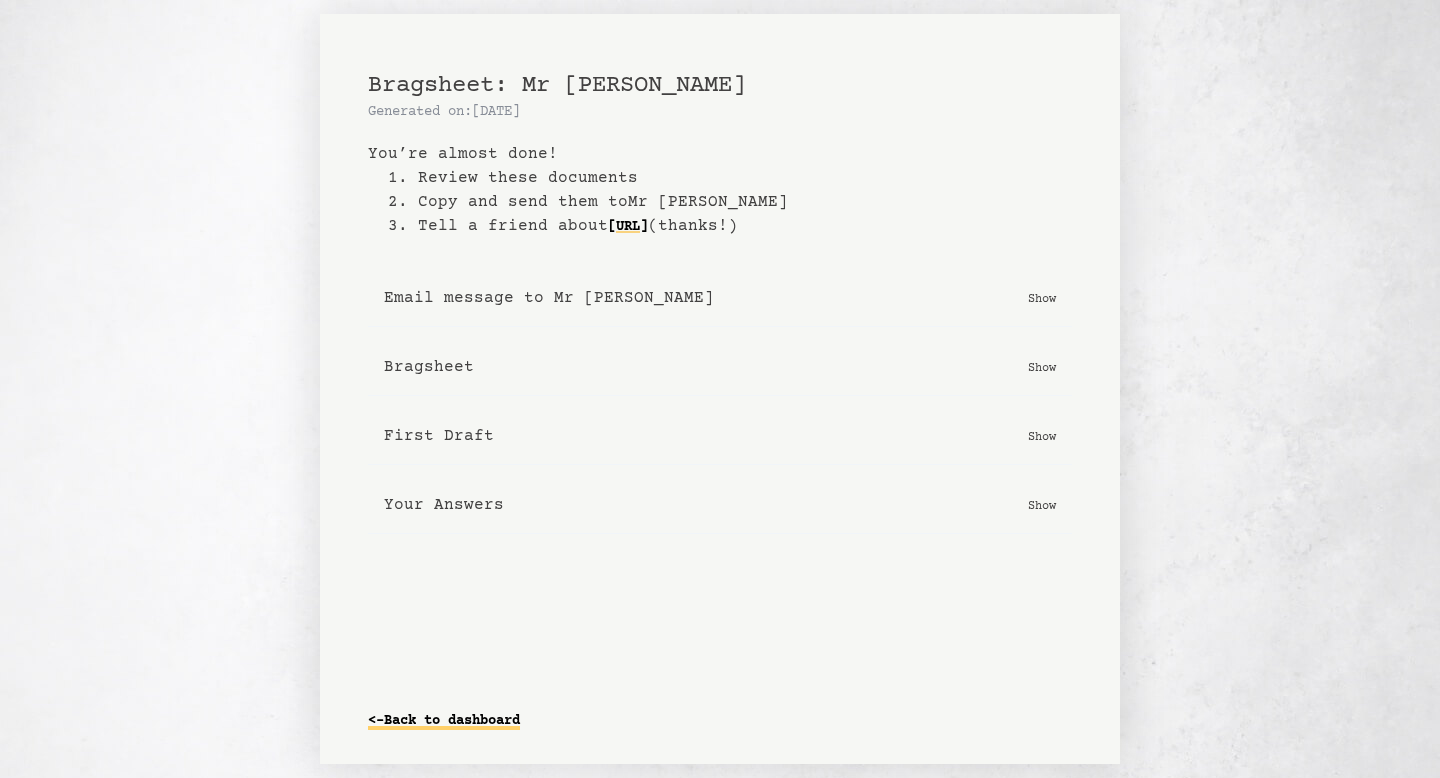 click on "<-  Back to dashboard" at bounding box center [444, 721] 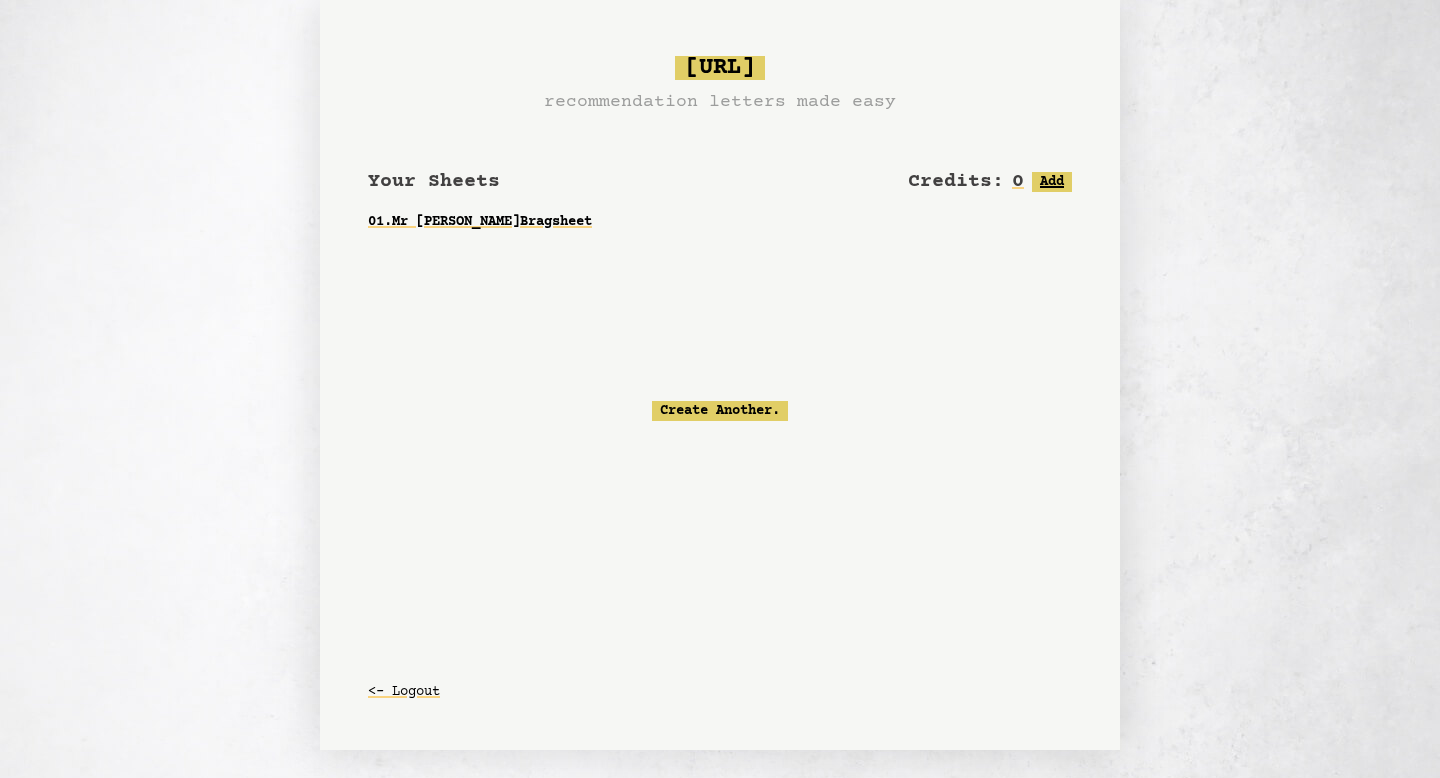 click on "Add" at bounding box center (1052, 182) 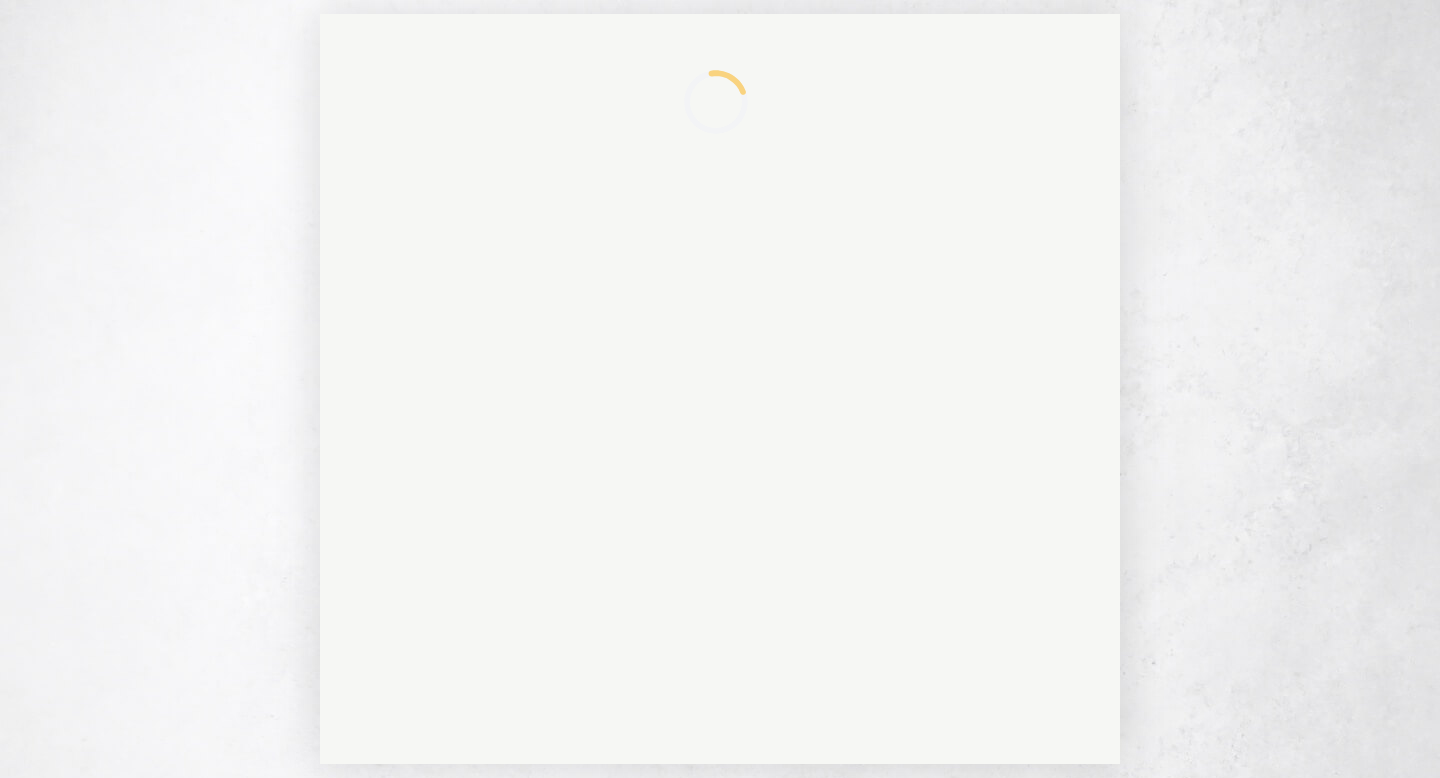 scroll, scrollTop: 0, scrollLeft: 0, axis: both 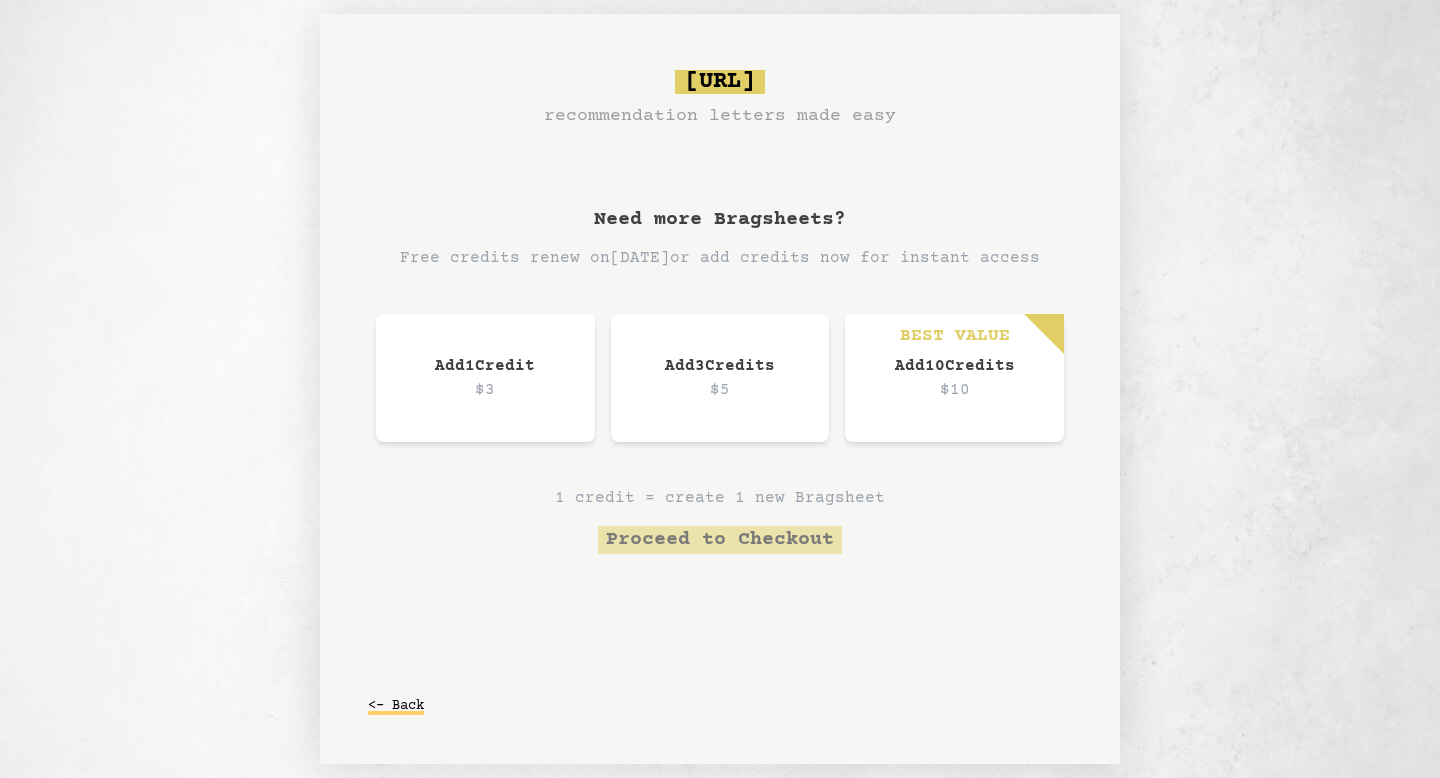 click on "<- Back" at bounding box center [396, 706] 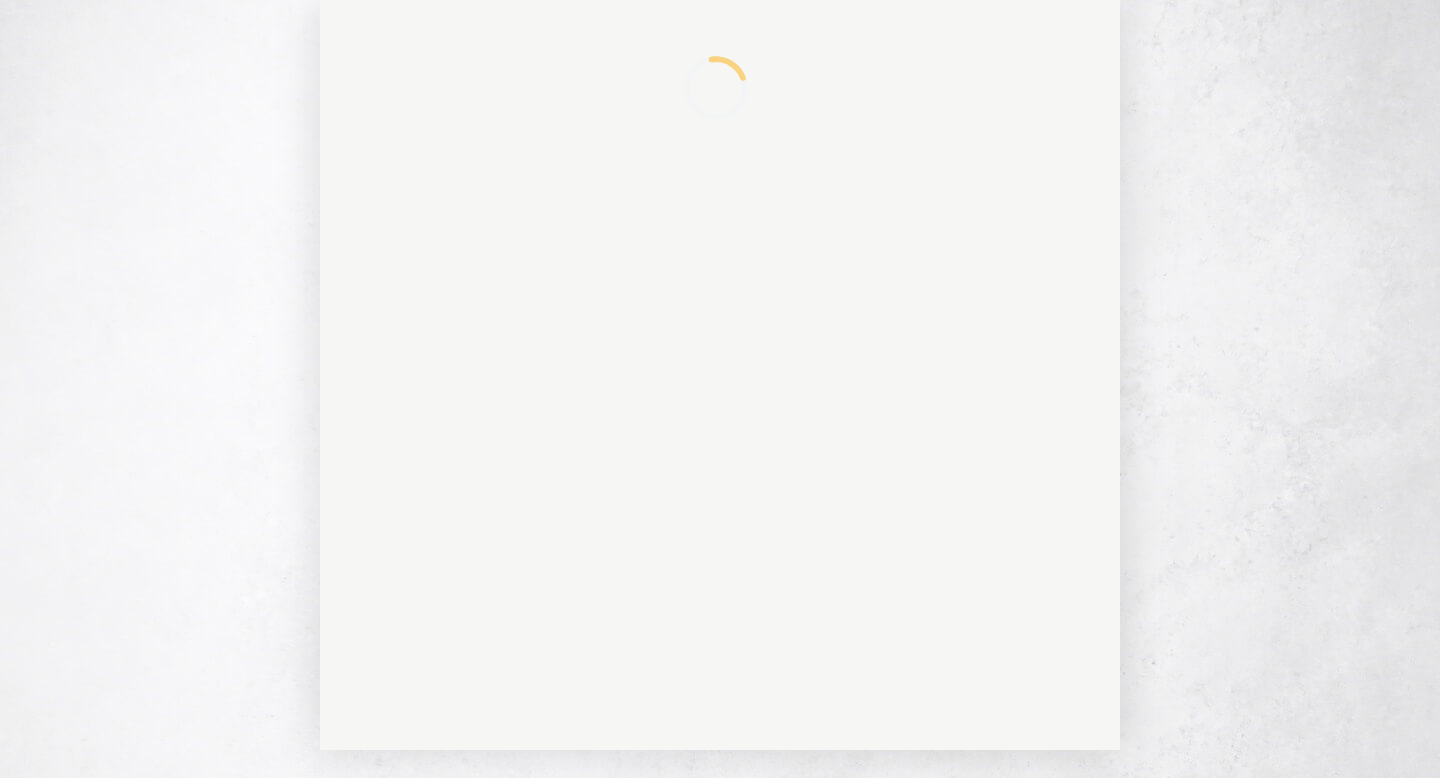 scroll, scrollTop: 0, scrollLeft: 0, axis: both 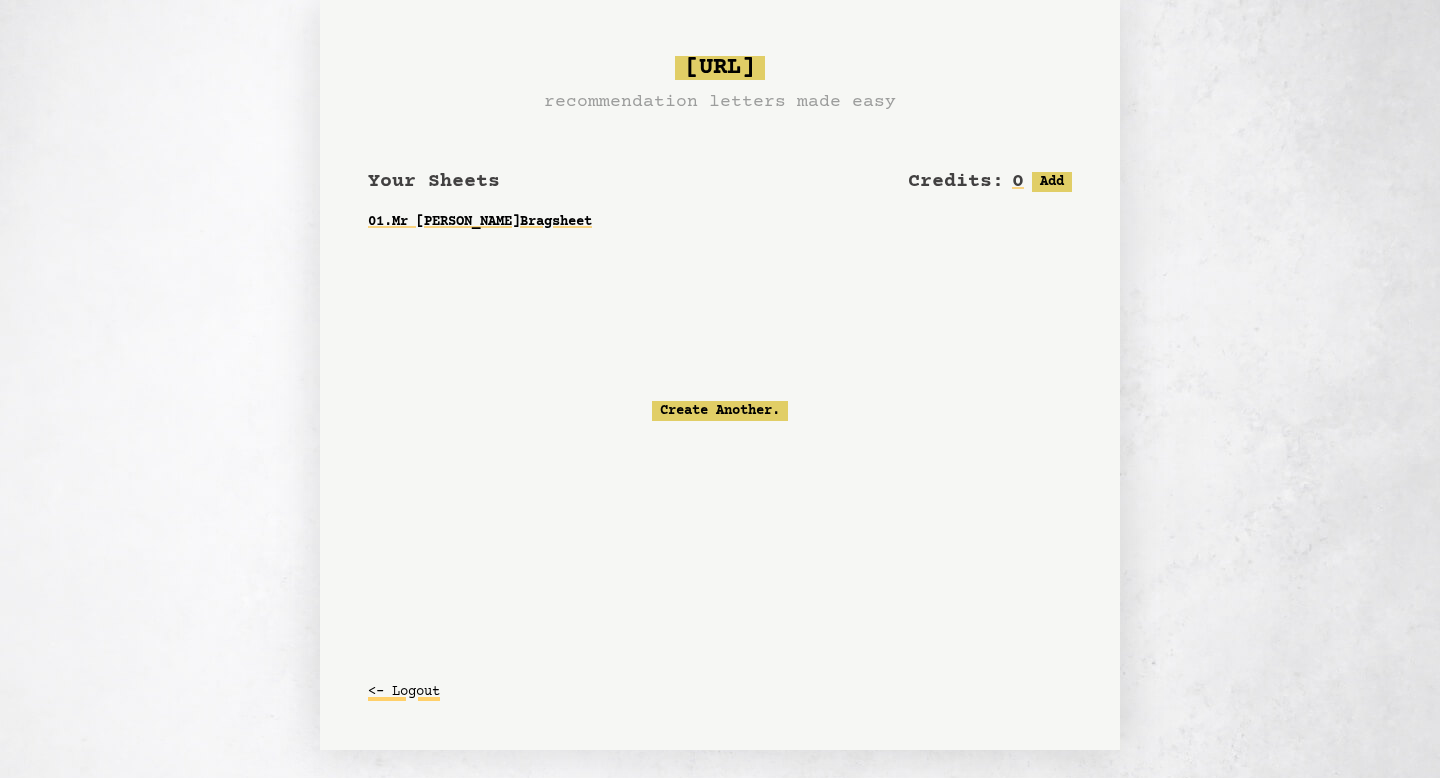 click on "<- Logout" at bounding box center (404, 692) 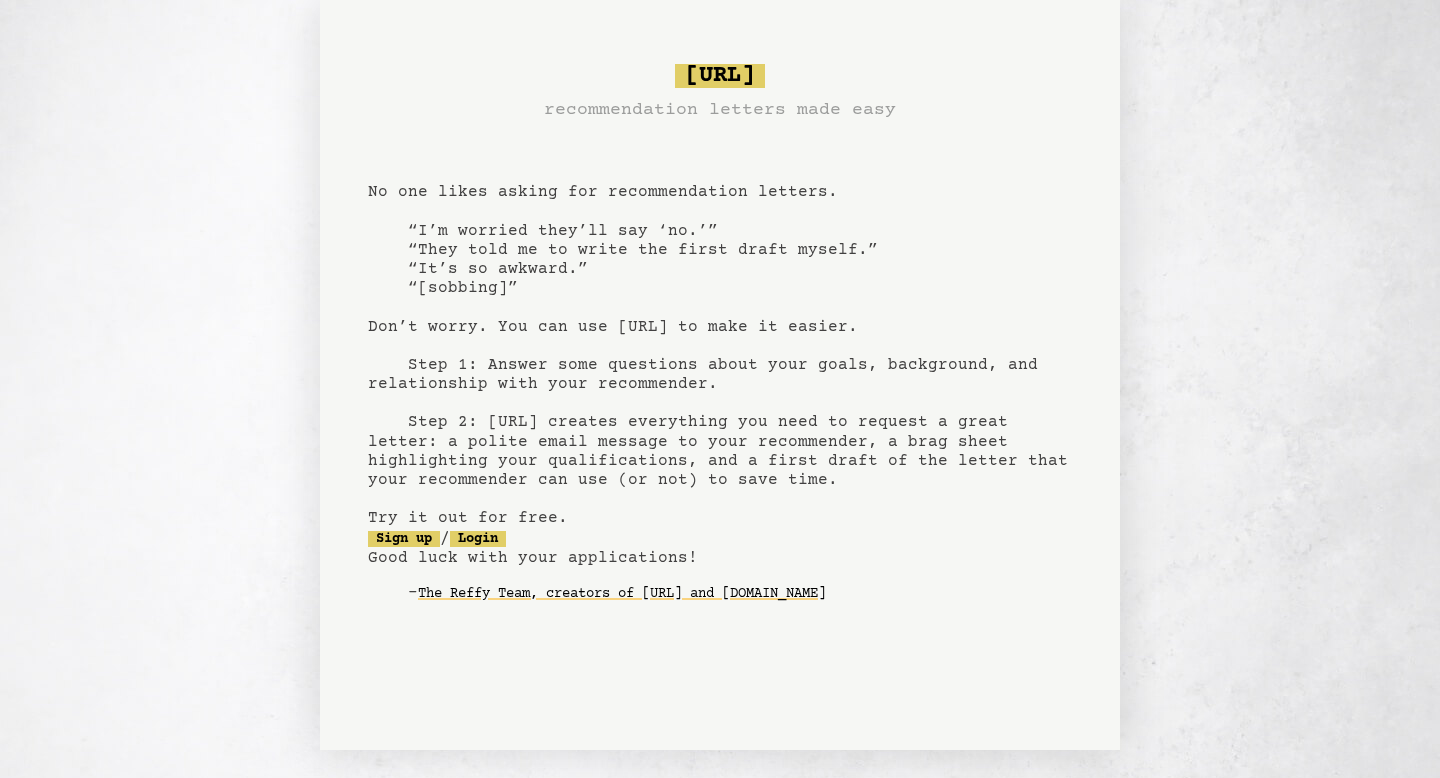 scroll, scrollTop: 0, scrollLeft: 0, axis: both 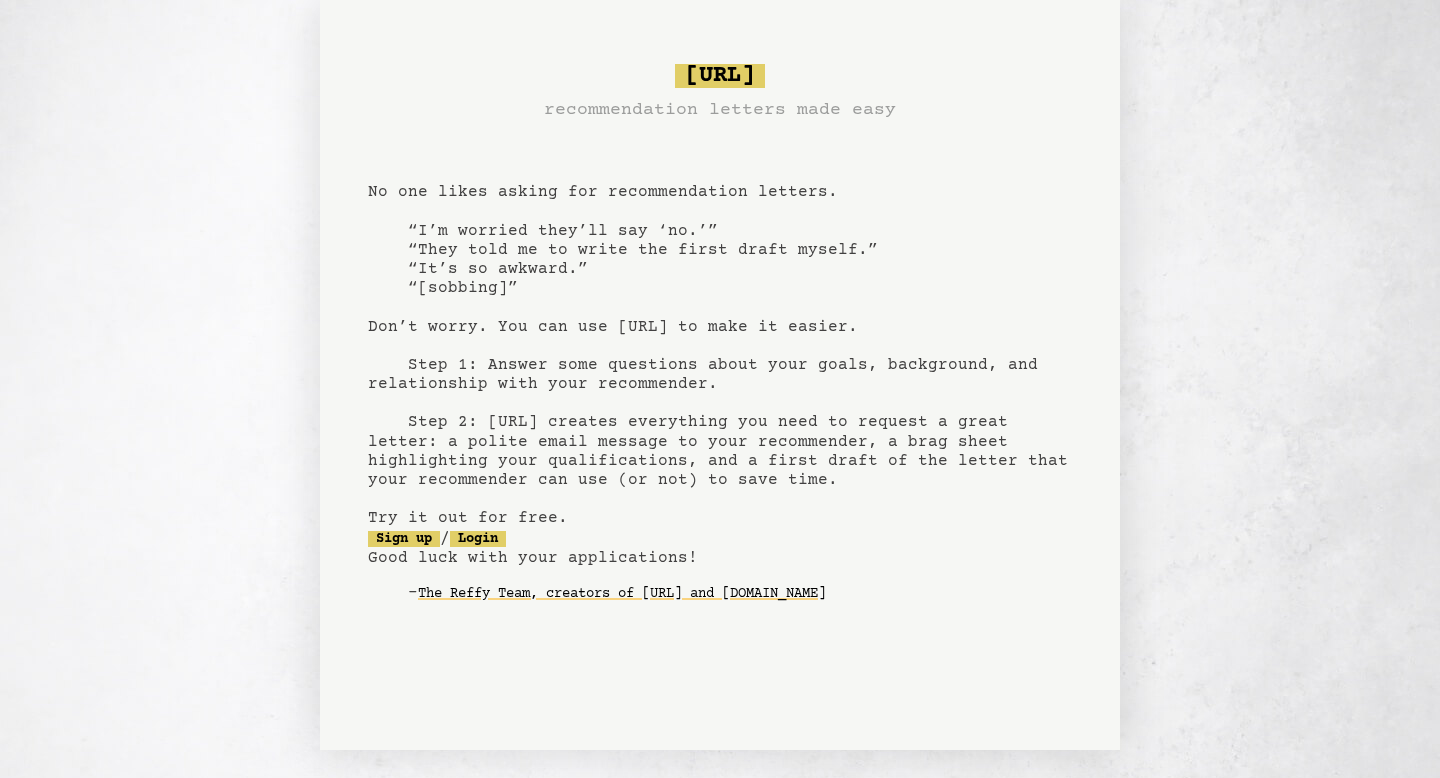 click on "[URL]   recommendation letters made easy
No one likes asking for recommendation letters.
“I’m worried they’ll say ‘no.’”
“They told me to write the first draft myself.”
“It’s so awkward.”
“[sobbing]”
Don’t worry. You can use [URL] to make it easier.
Step 1: Answer some questions about your goals, background, and relationship with your recommender.
Step 2: [URL] creates everything you need to request a great letter: a polite email message to your recommender, a brag sheet highlighting your qualifications, and a first draft of the letter that your recommender can use (or not) to save time.
Try it out for free.
Sign up  /  Login
Good luck with your applications!
-  The Reffy Team, creators of [URL] and [DOMAIN_NAME]" at bounding box center (720, 349) 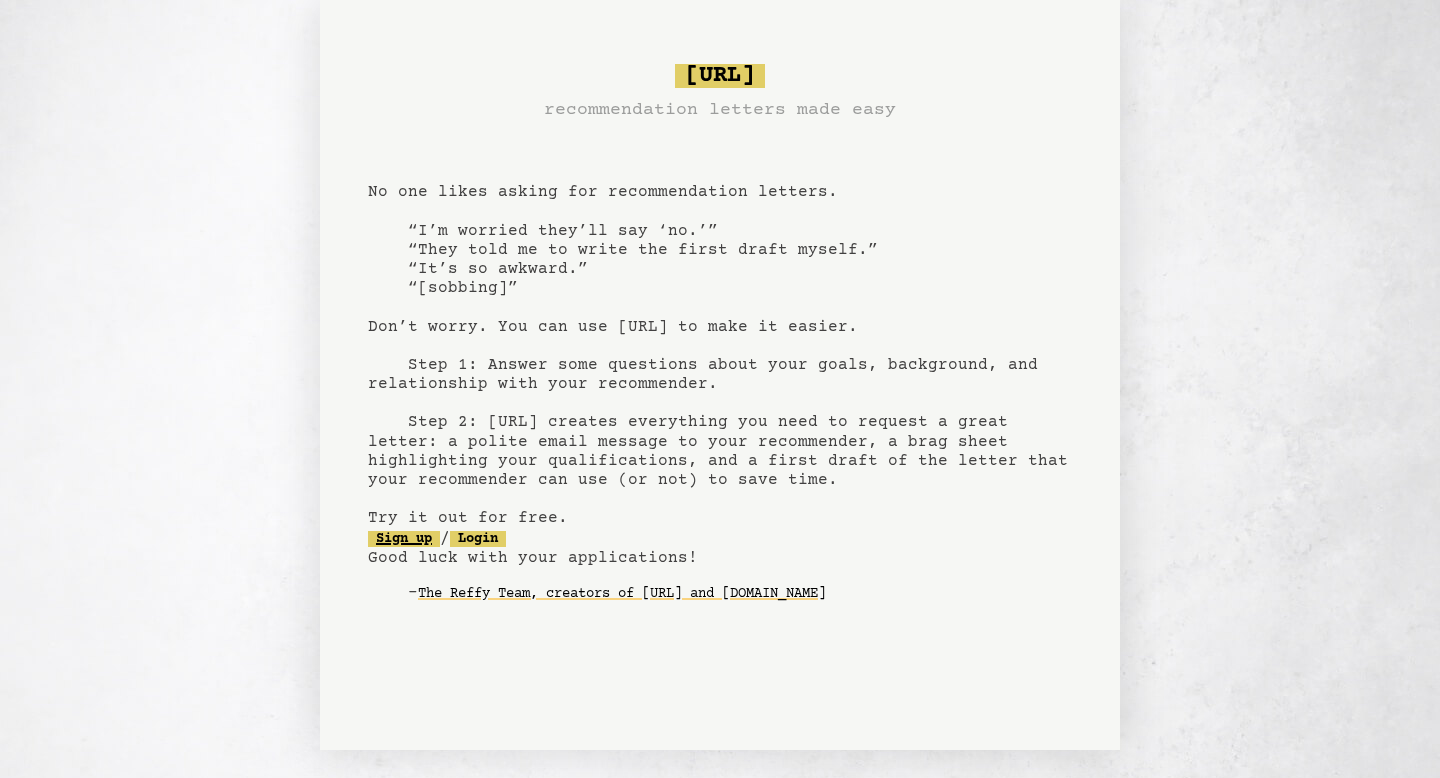 click on "Sign up" at bounding box center [404, 539] 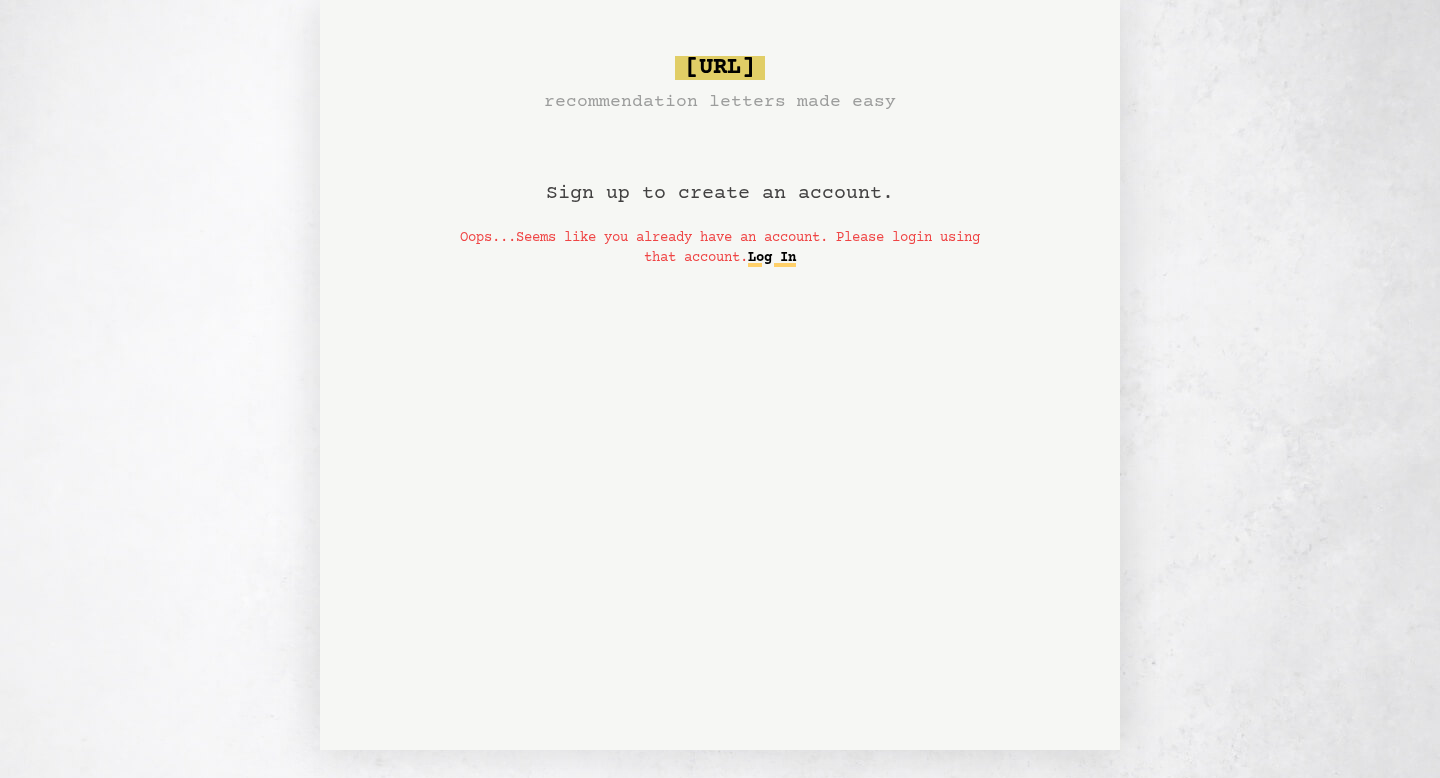 click on "Log In" at bounding box center [772, 258] 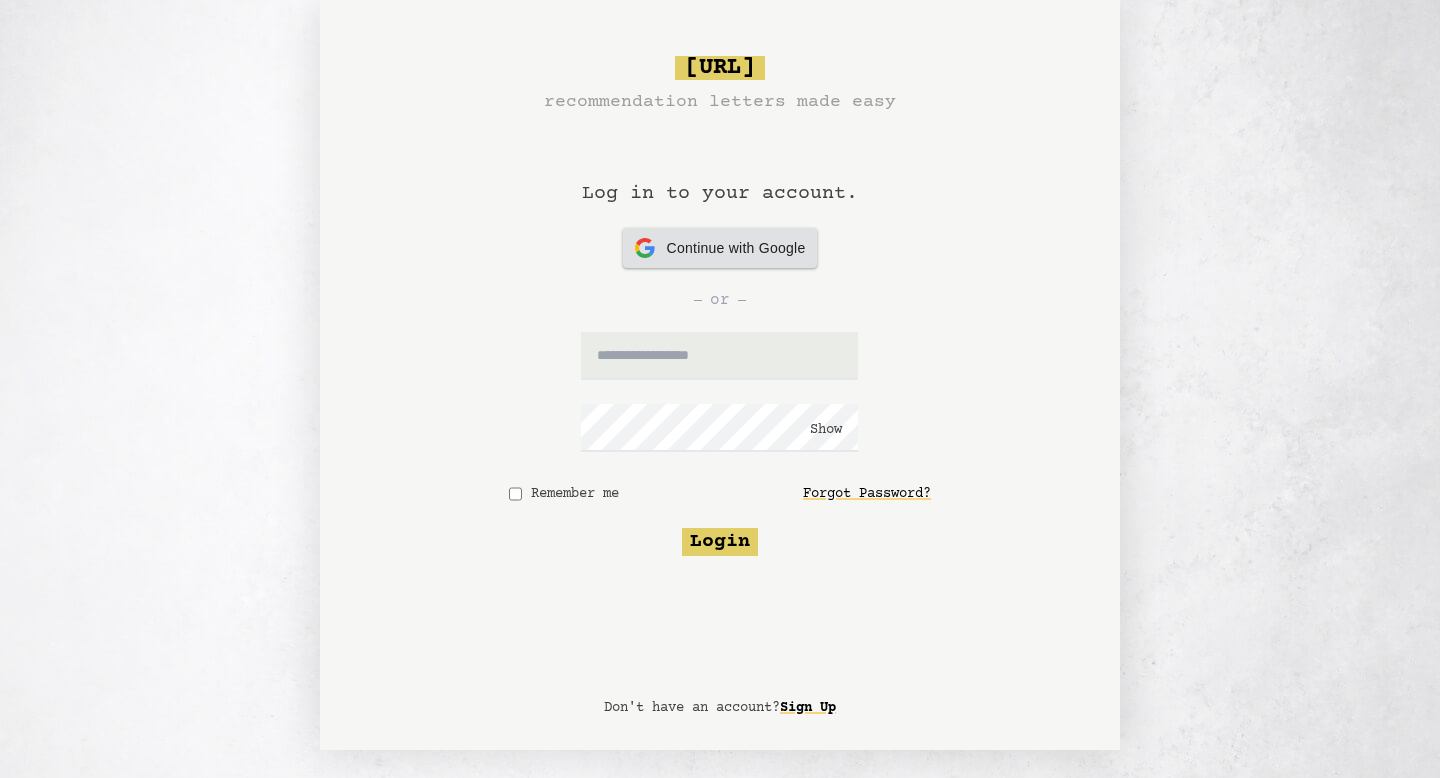 click on "Continue with Google" at bounding box center (736, 248) 